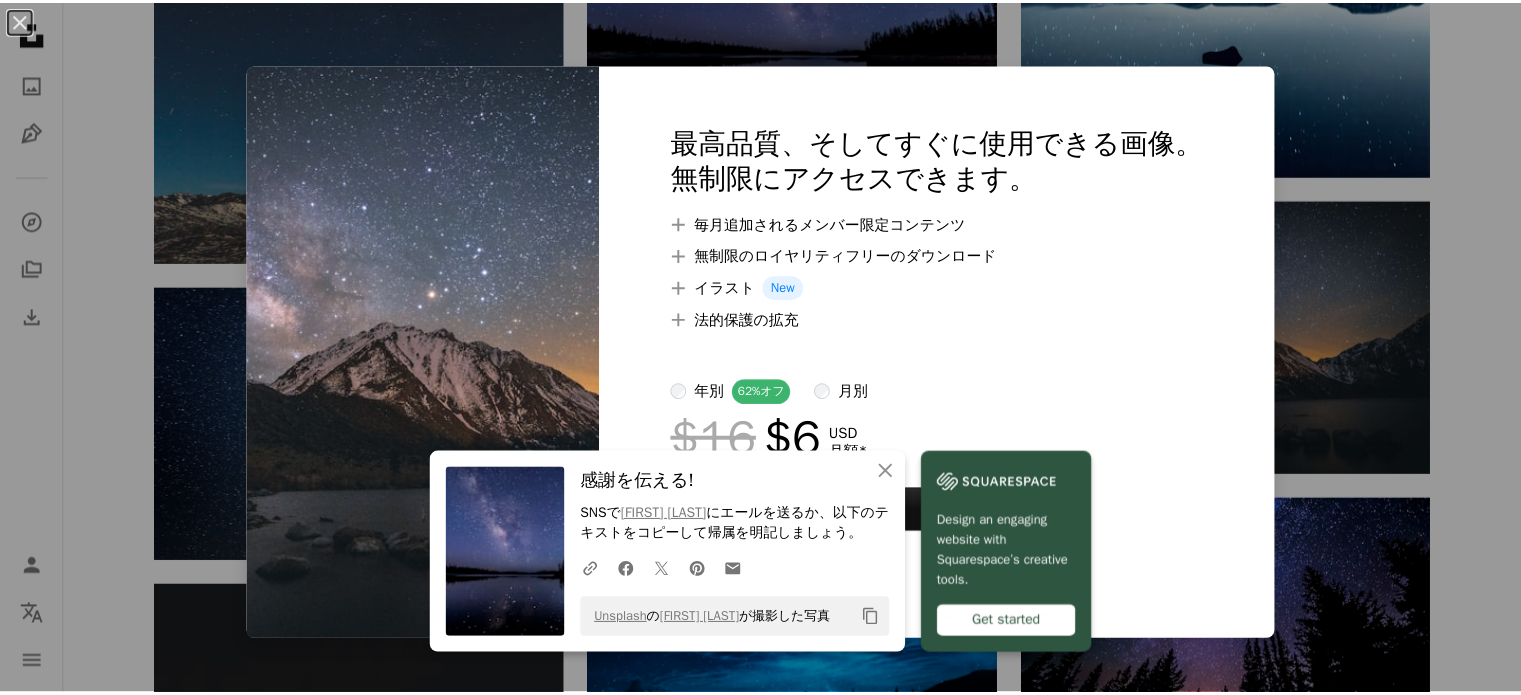 scroll, scrollTop: 0, scrollLeft: 0, axis: both 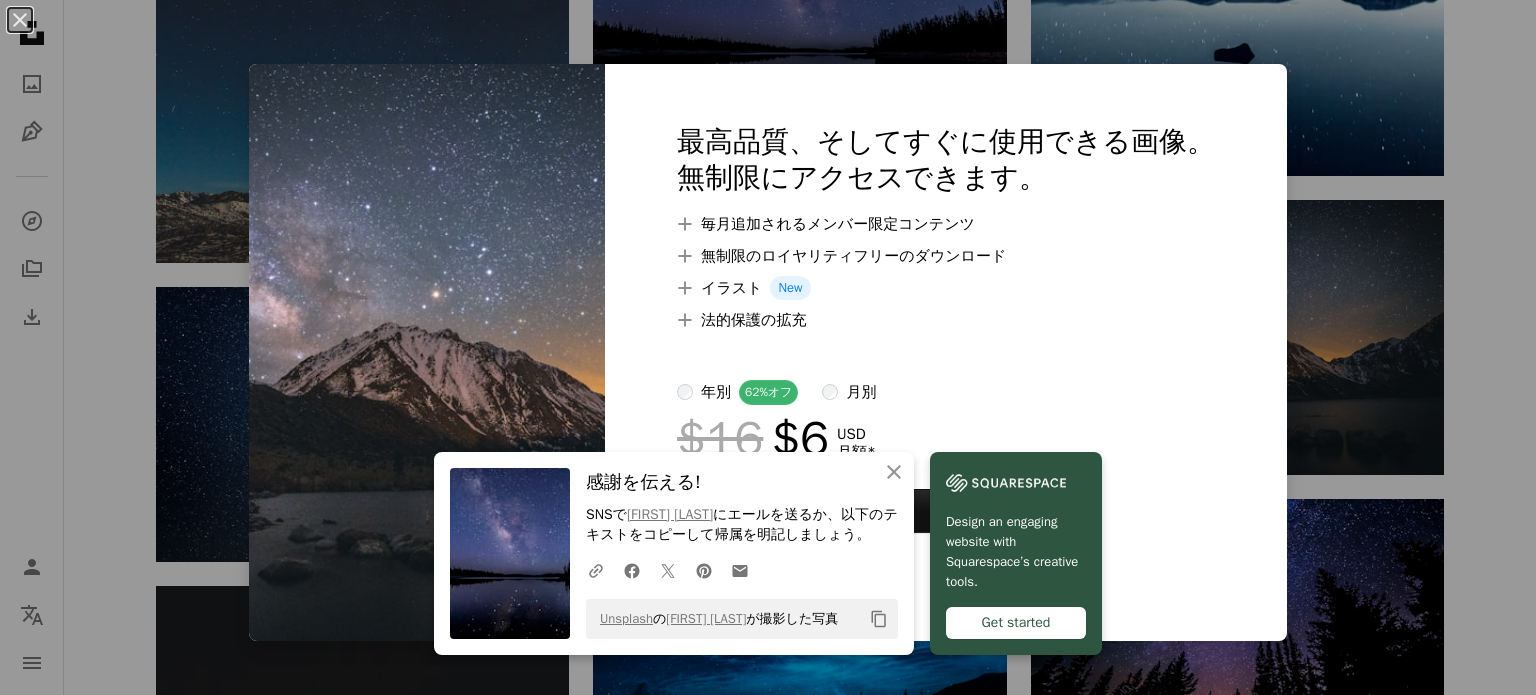 click on "A plus sign 無制限のロイヤリティフリーのダウンロード" at bounding box center [946, 256] 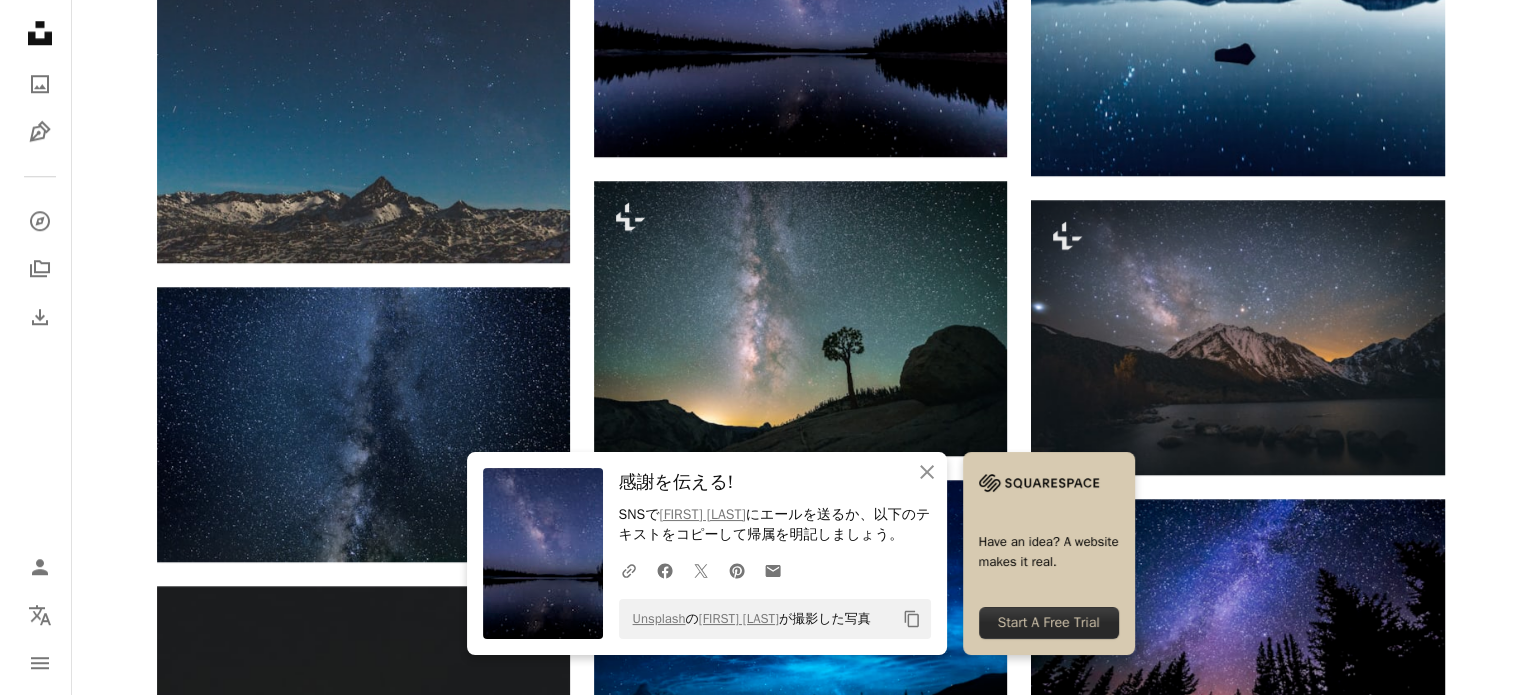 scroll, scrollTop: 0, scrollLeft: 0, axis: both 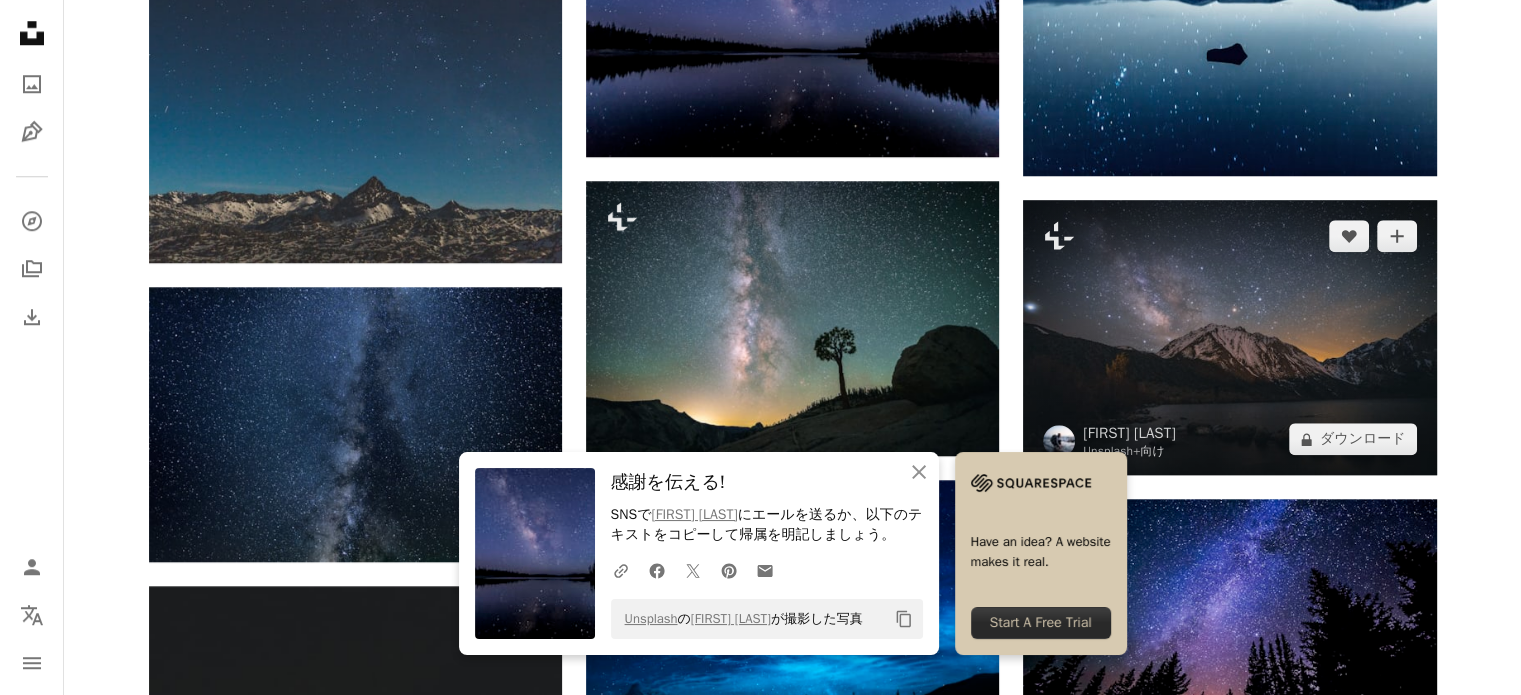 click at bounding box center [1229, 337] 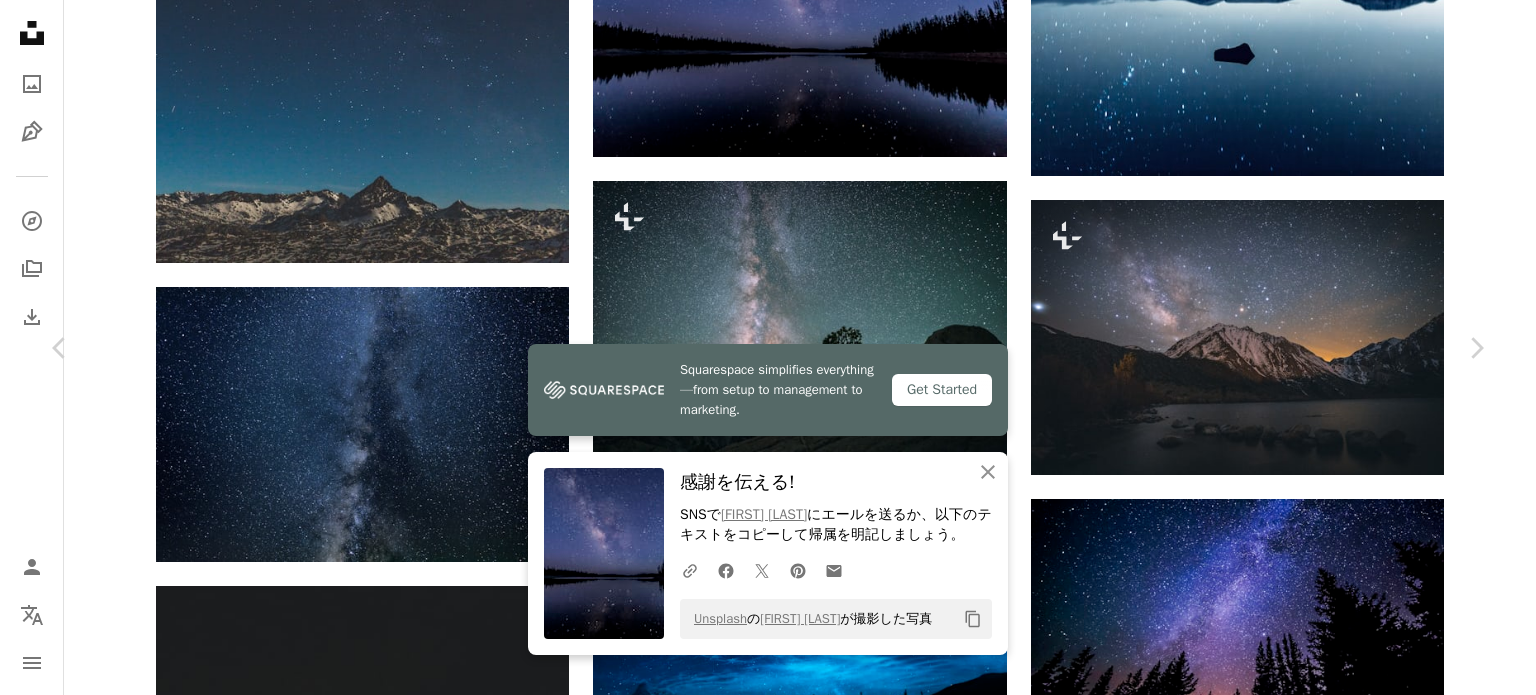 scroll, scrollTop: 0, scrollLeft: 0, axis: both 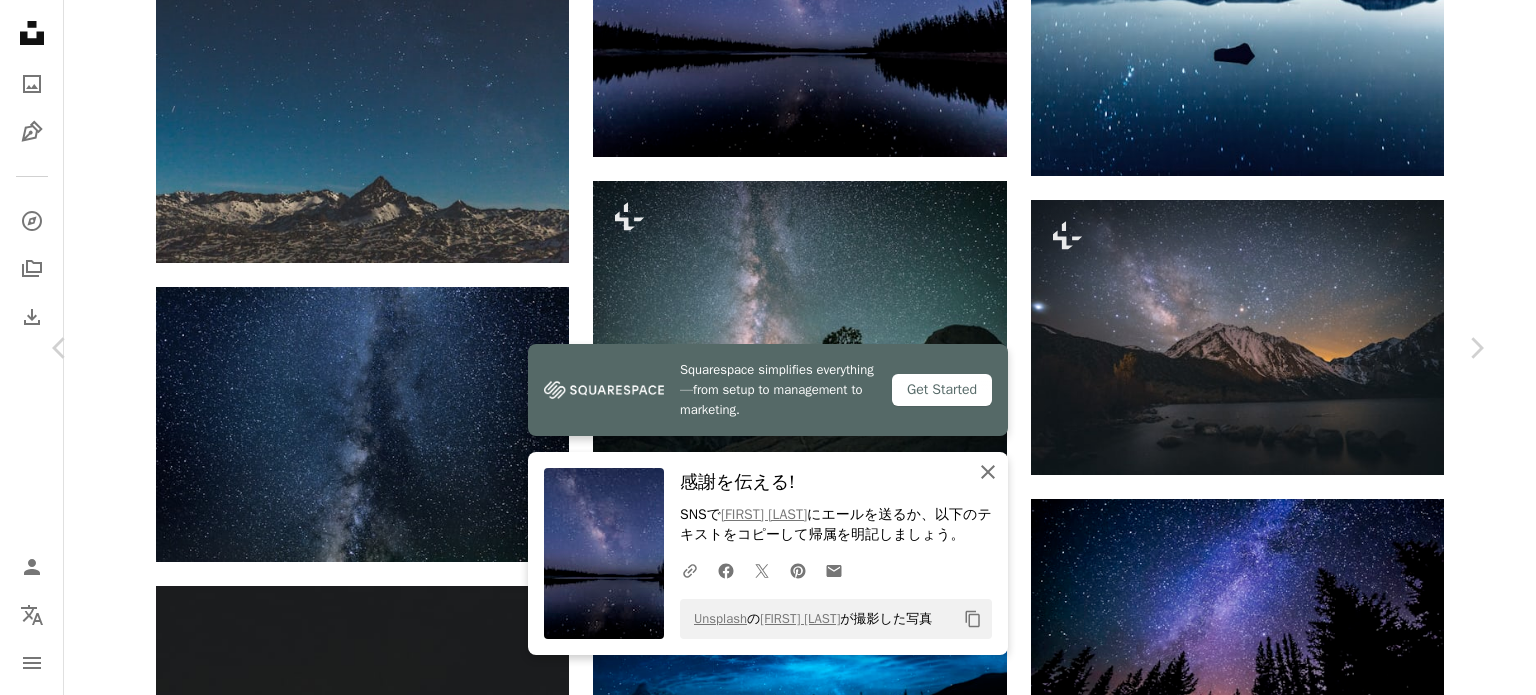click on "An X shape" 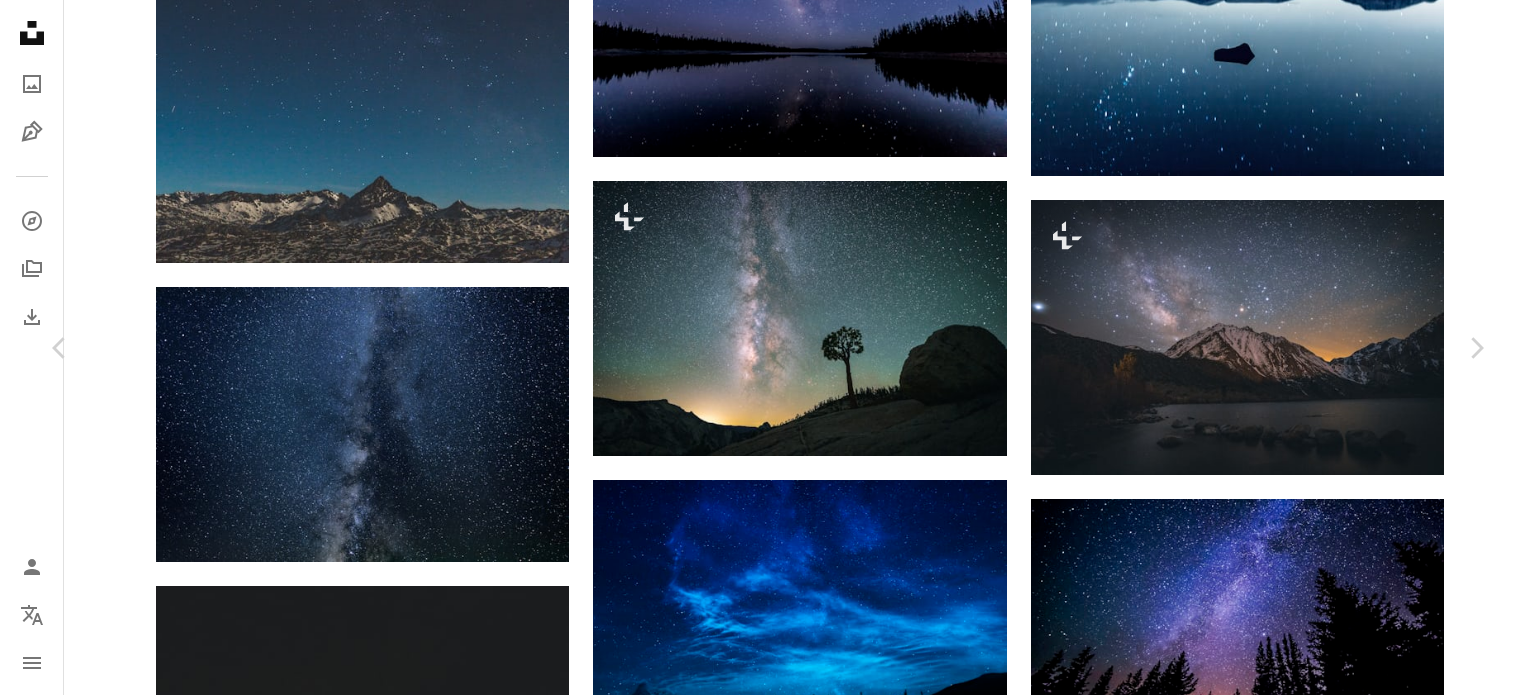 click on "A lock ダウンロード" at bounding box center [1312, 2938] 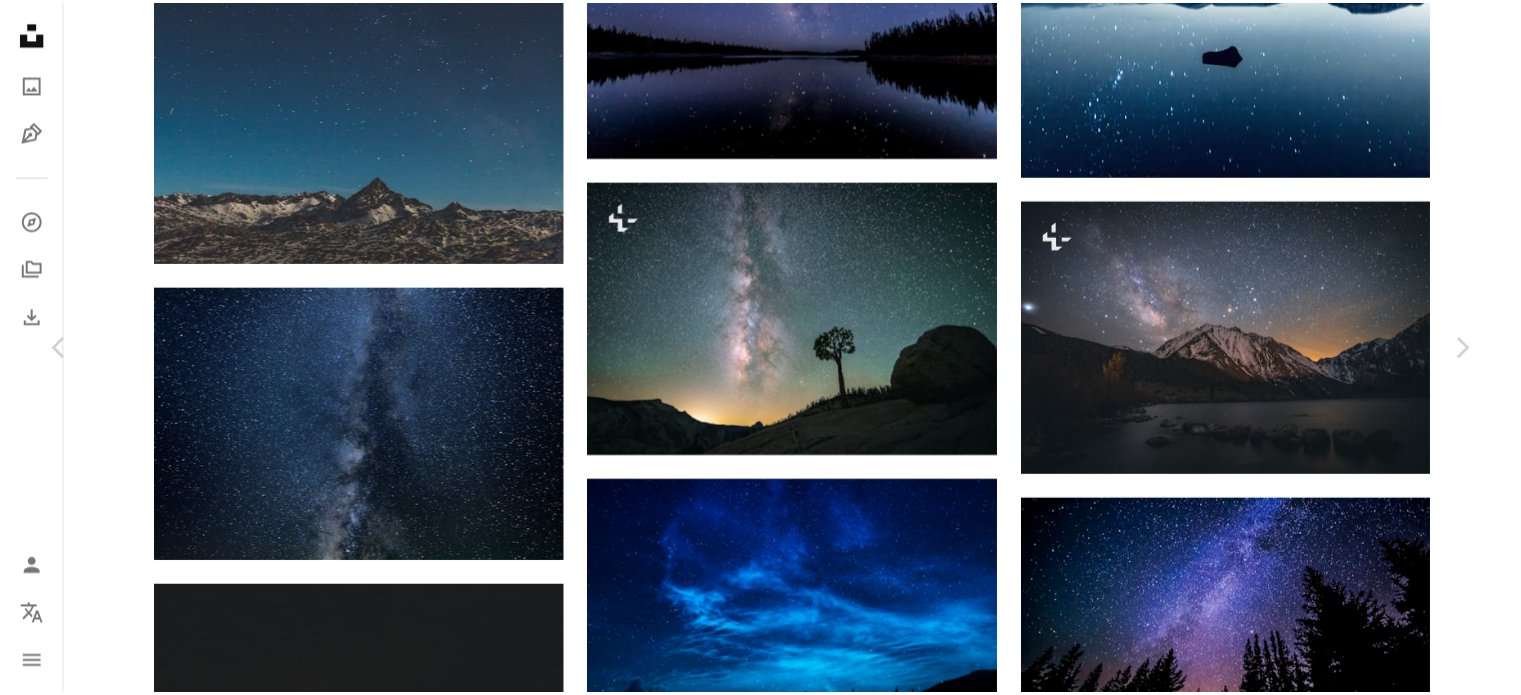 scroll, scrollTop: 0, scrollLeft: 0, axis: both 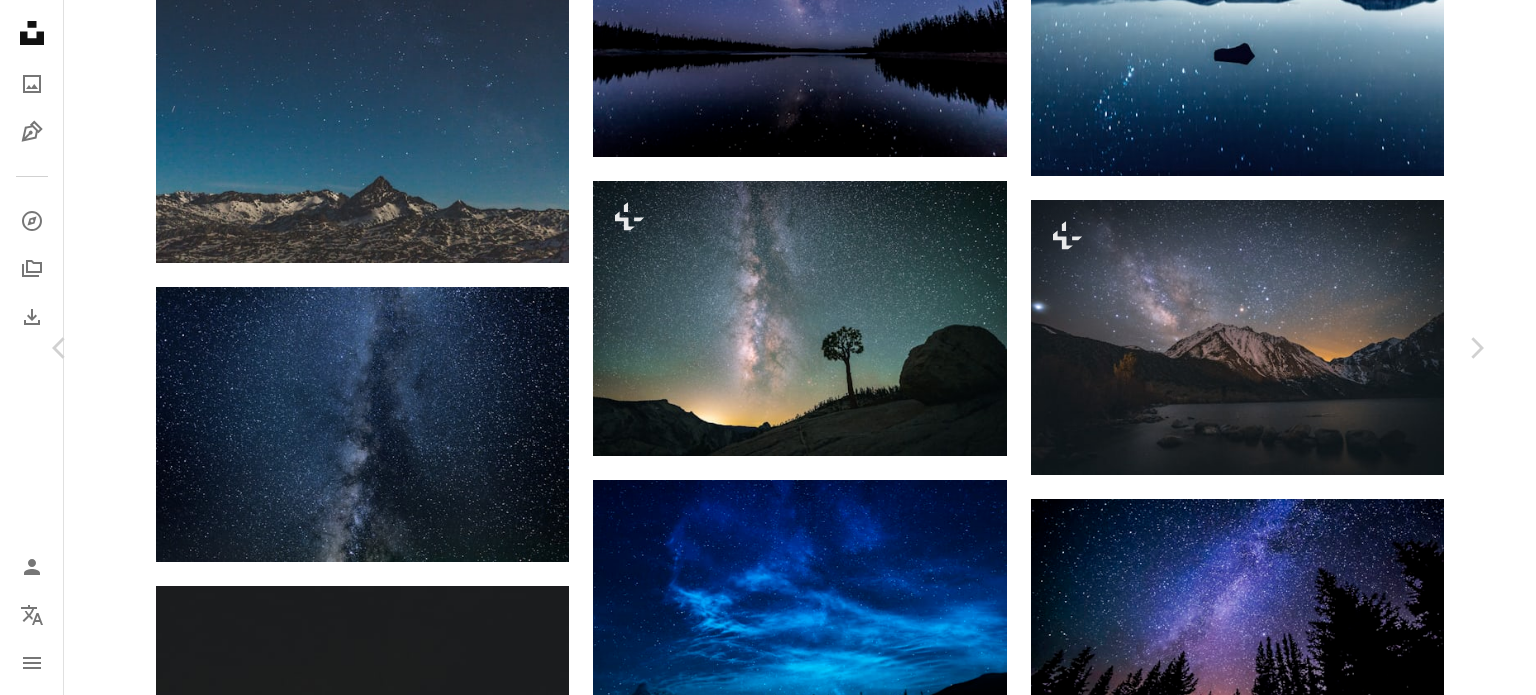 click on "An X shape Chevron left Chevron right [FIRST] [LAST] Unsplash+ 向け A heart A plus sign A lock ダウンロード Zoom in 特集されたコレクション 写真 ,  自然 A forward-right arrow 共有 More Actions A map marker Convict Lake, [CITY], [STATE], USA Calendar outlined 2023年2月9日 に公開 Safety Unsplash+ライセンス の下でライセンスされています 夜空 夜 風景 米国 スクリーンセーバー 山の壁紙 壁紙 カリフォルニア州 背景 屋外 山脈 星空 天体 写真 山の夜 昼も夜も スクリーンセーバー パブリックドメインの写真 このシリーズより Chevron right Plus sign for Unsplash+ Plus sign for Unsplash+ Plus sign for Unsplash+ Plus sign for Unsplash+ Plus sign for Unsplash+ Plus sign for Unsplash+ Plus sign for Unsplash+ Plus sign for Unsplash+ Plus sign for Unsplash+ Plus sign for Unsplash+ 関連イメージ Plus sign for Unsplash+ A heart A plus sign [FIRST] [LAST] Unsplash+ 向け A lock ダウンロード A heart A plus sign" at bounding box center [768, 3238] 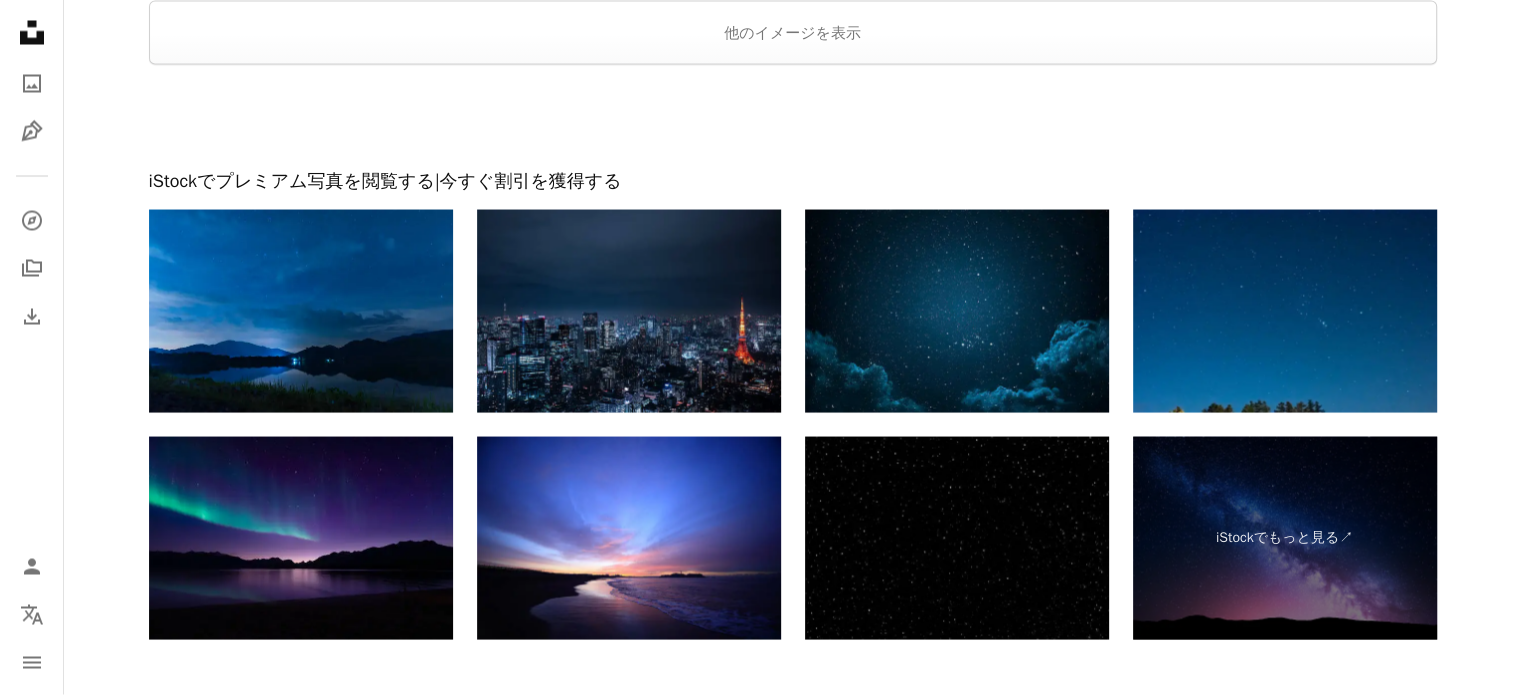 scroll, scrollTop: 3994, scrollLeft: 0, axis: vertical 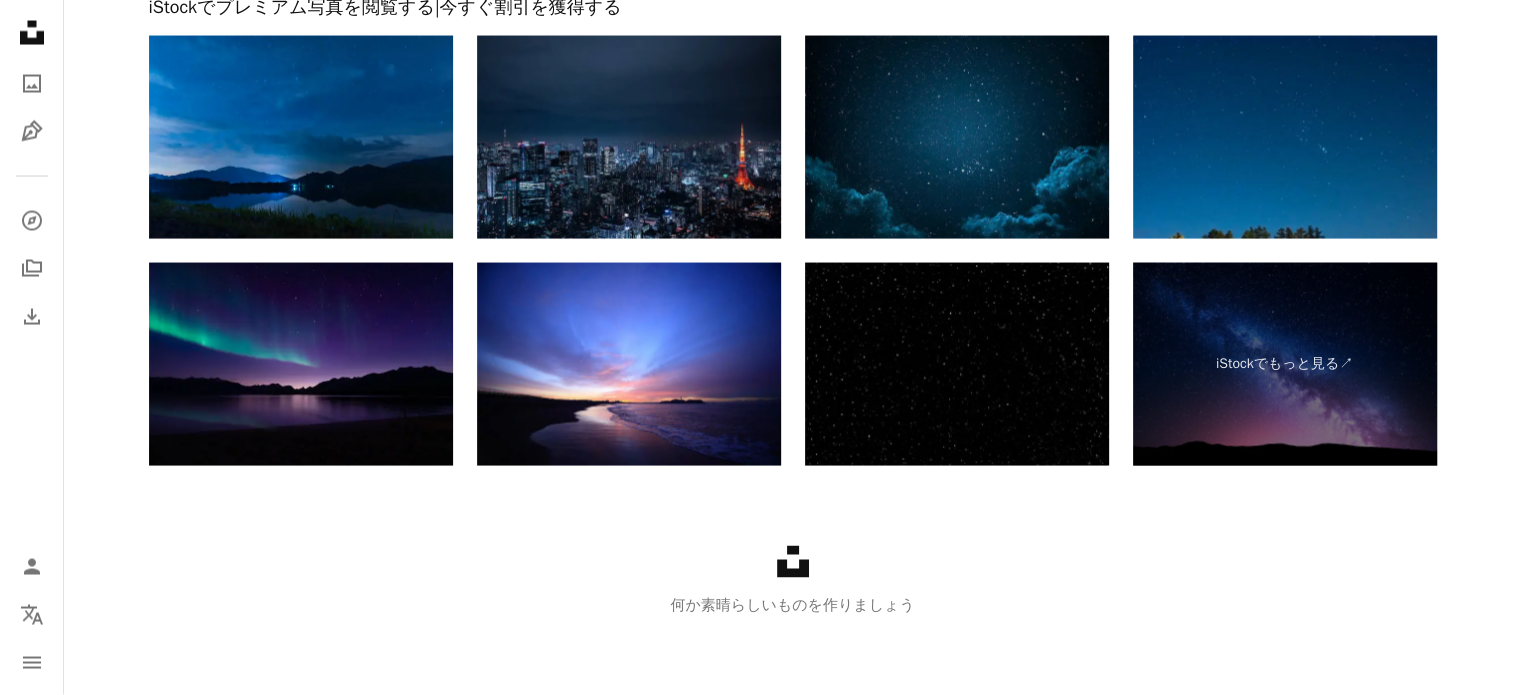 click at bounding box center (301, 364) 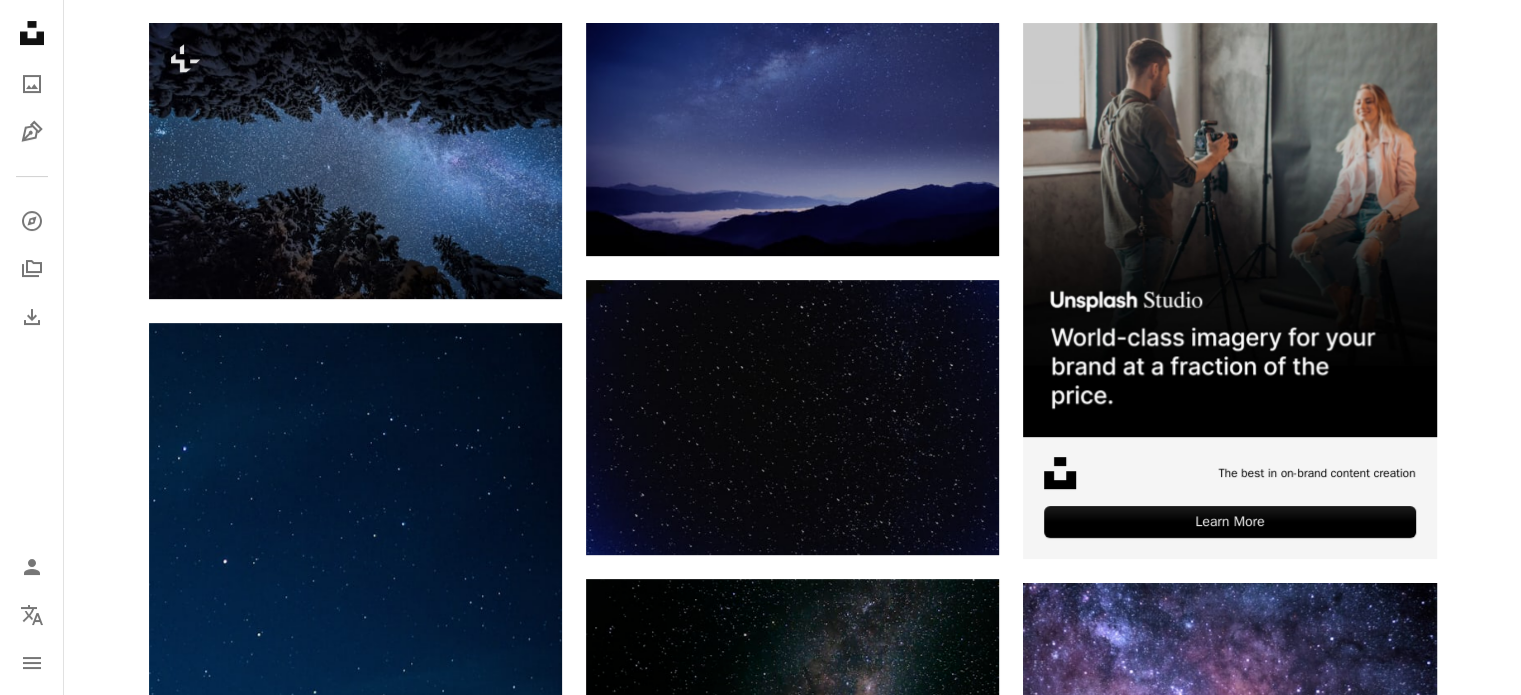 scroll, scrollTop: 0, scrollLeft: 0, axis: both 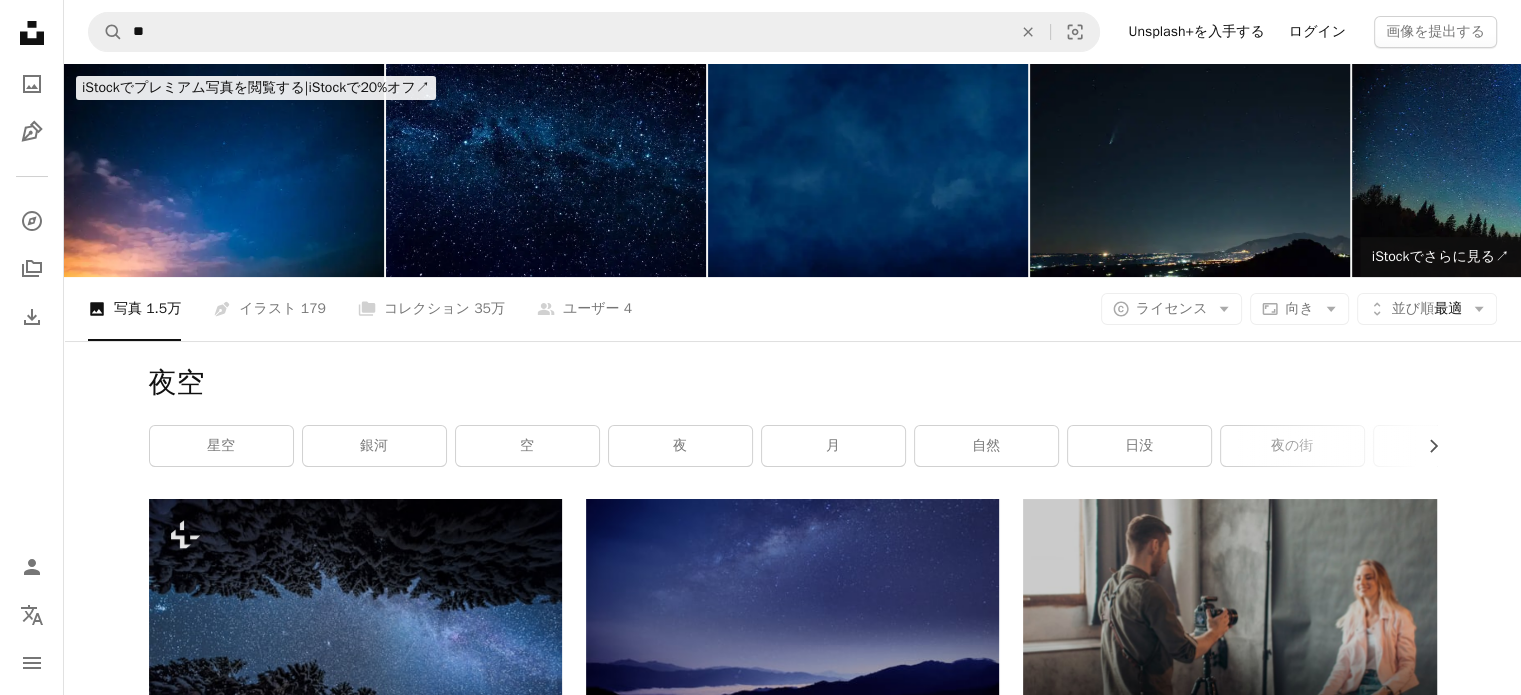 click on "ログイン" at bounding box center (1317, 32) 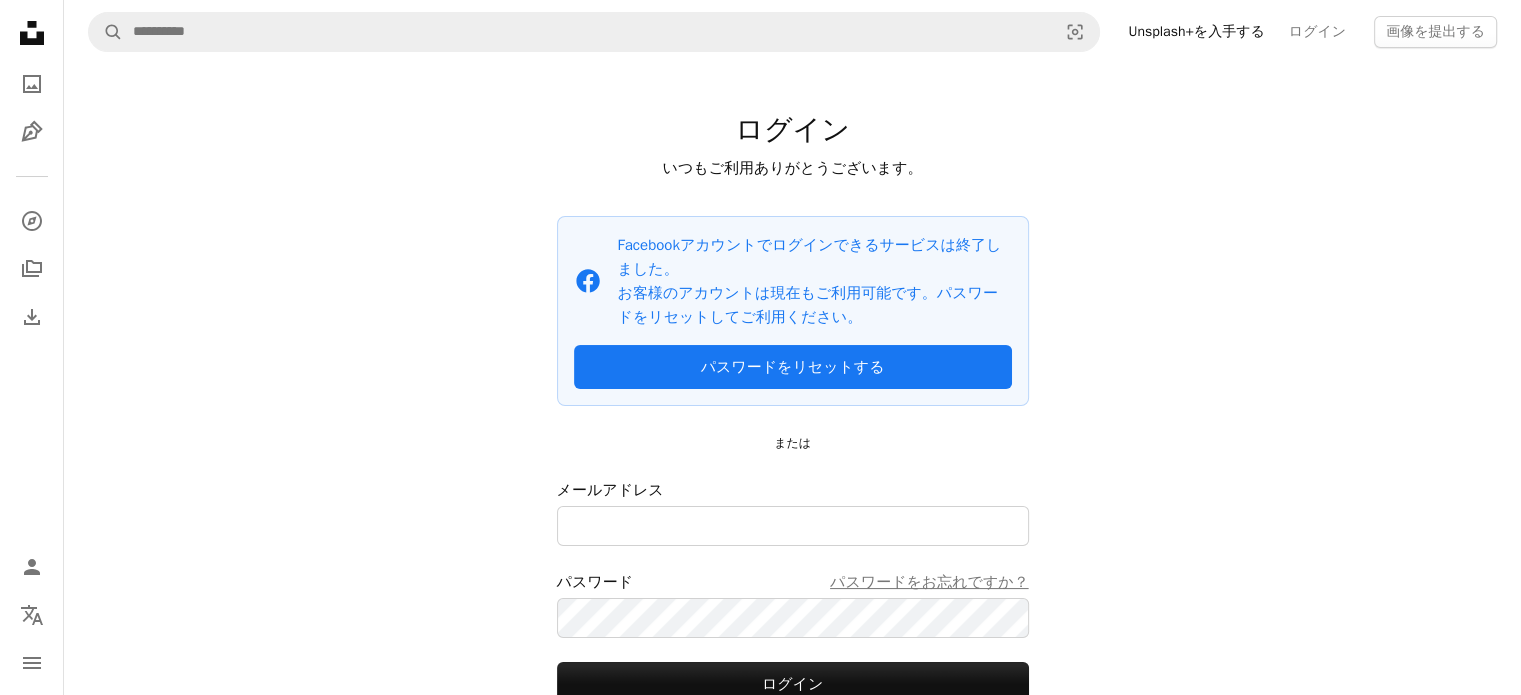 scroll, scrollTop: 0, scrollLeft: 0, axis: both 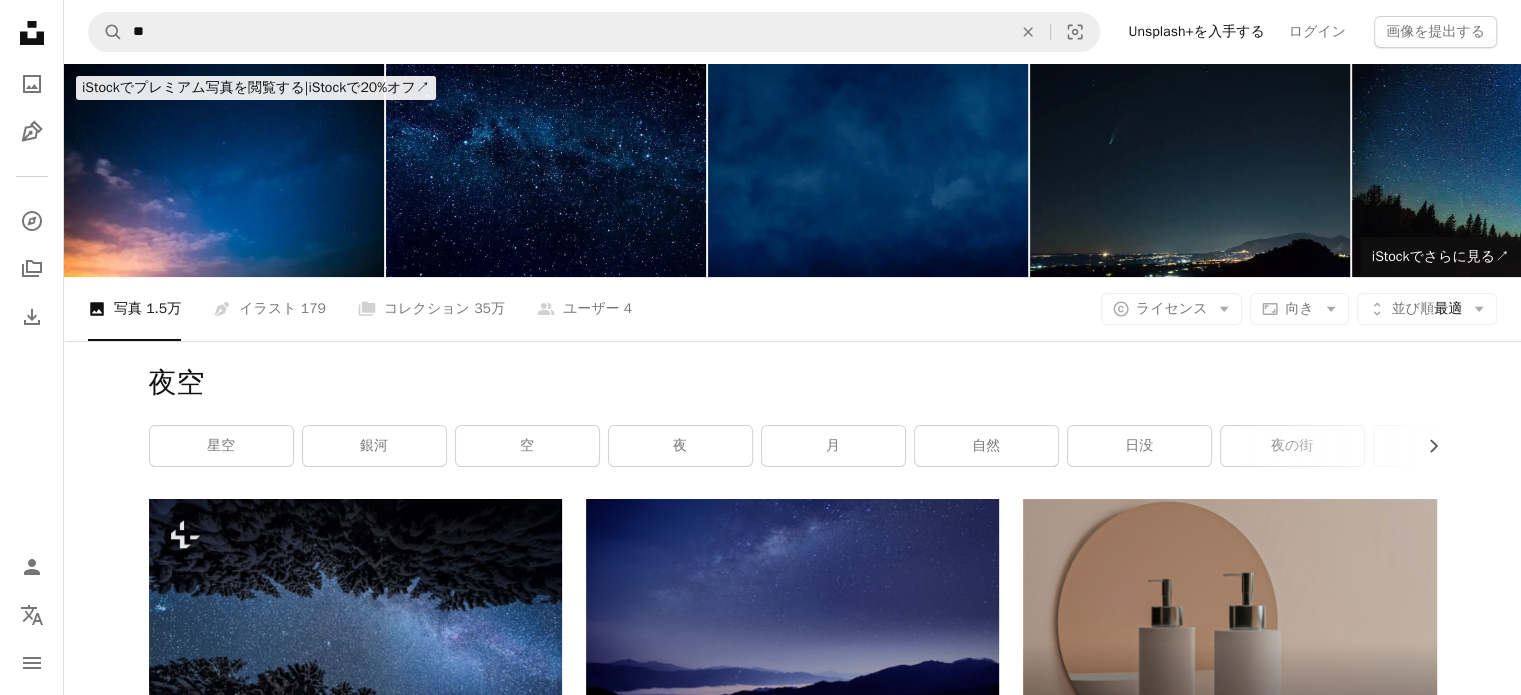 click on "Unsplash logo Unsplash ホーム" 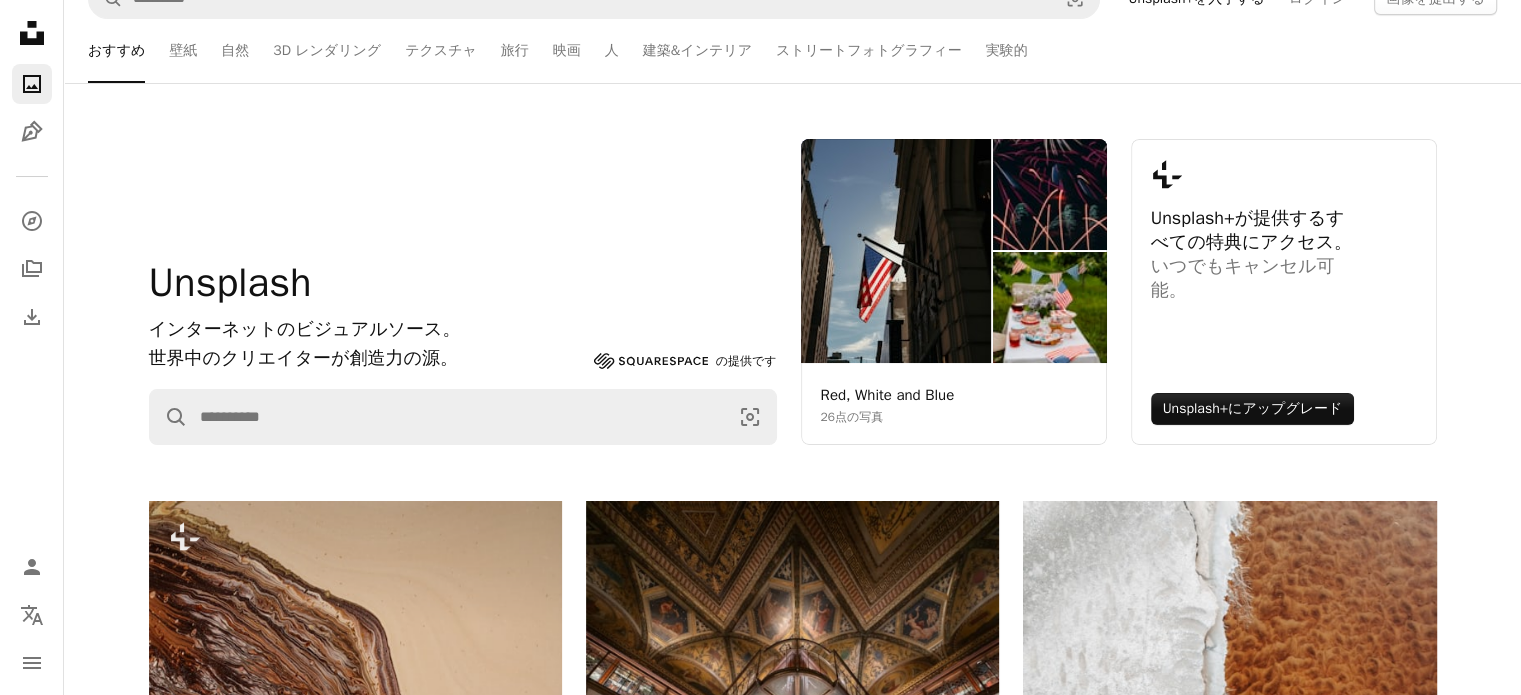 scroll, scrollTop: 0, scrollLeft: 0, axis: both 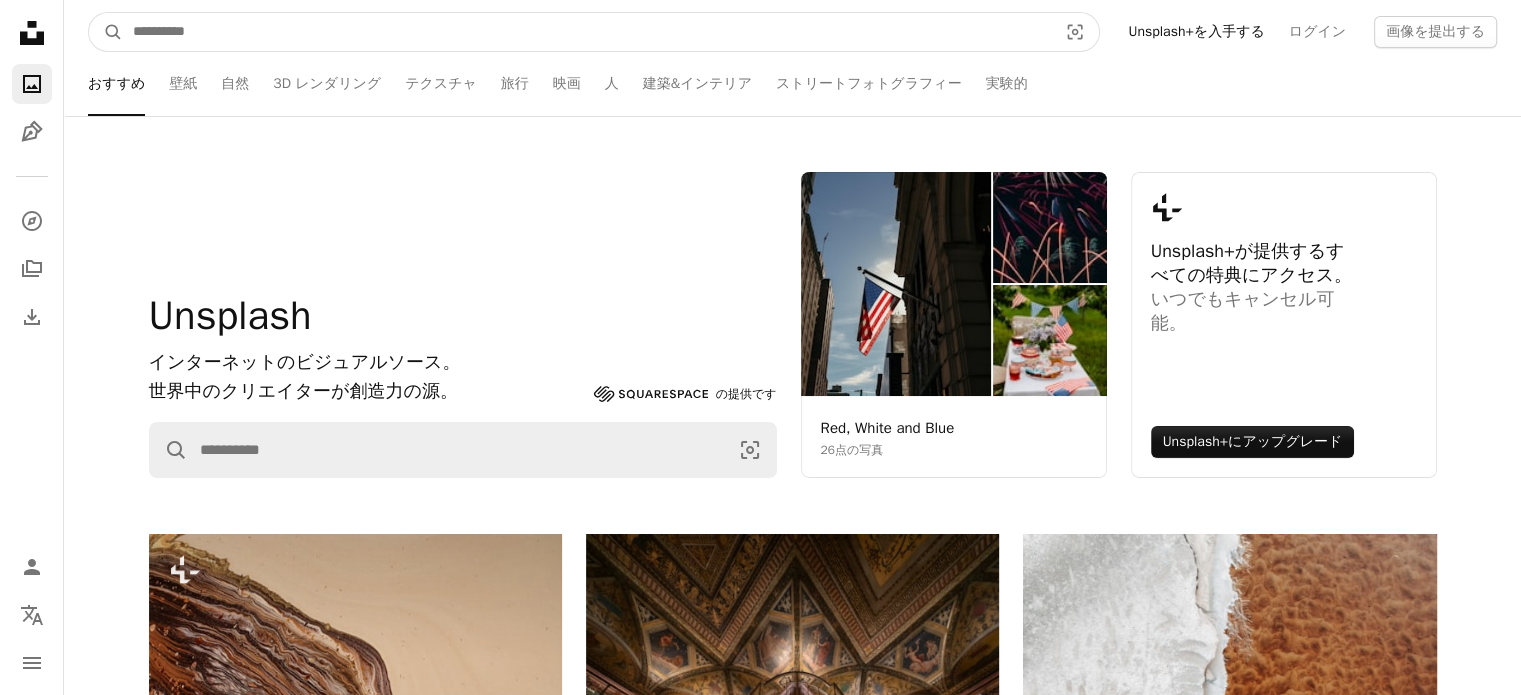 click at bounding box center (587, 32) 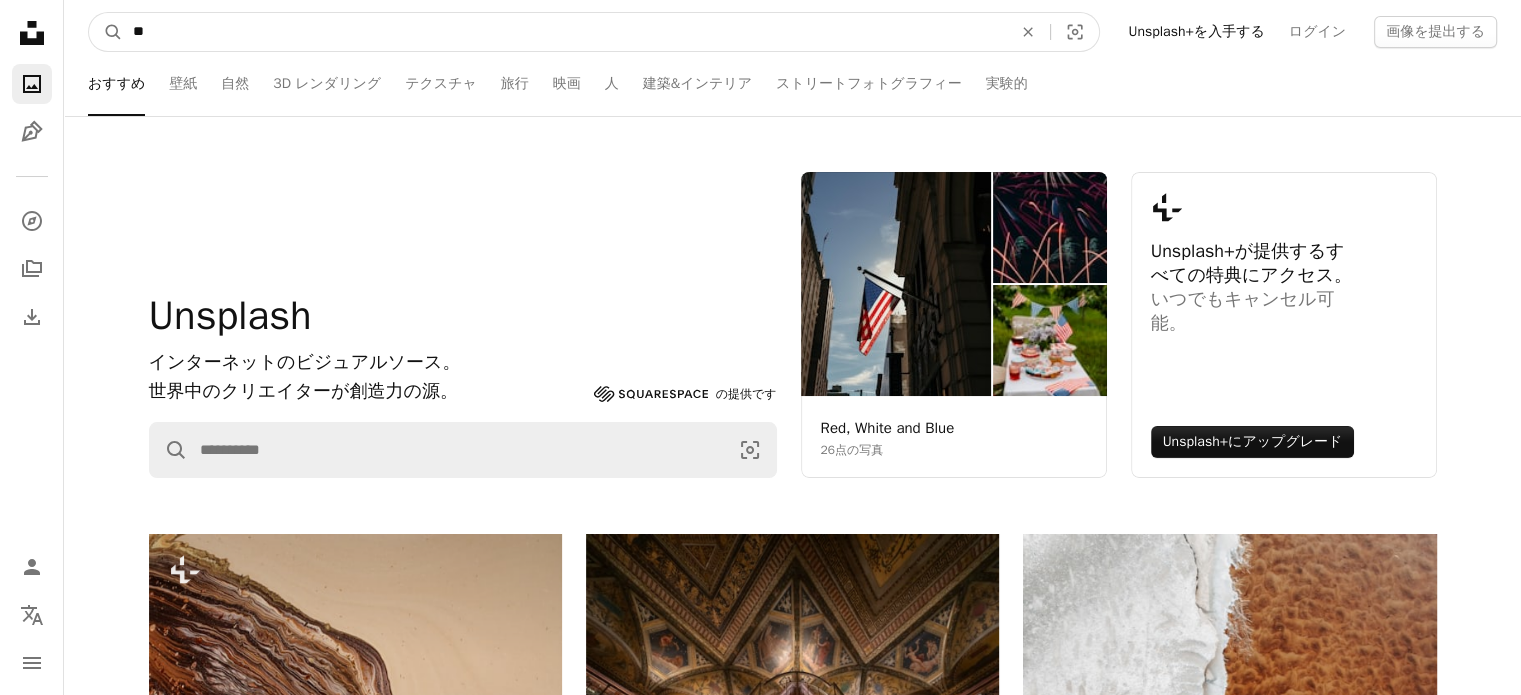 type on "**" 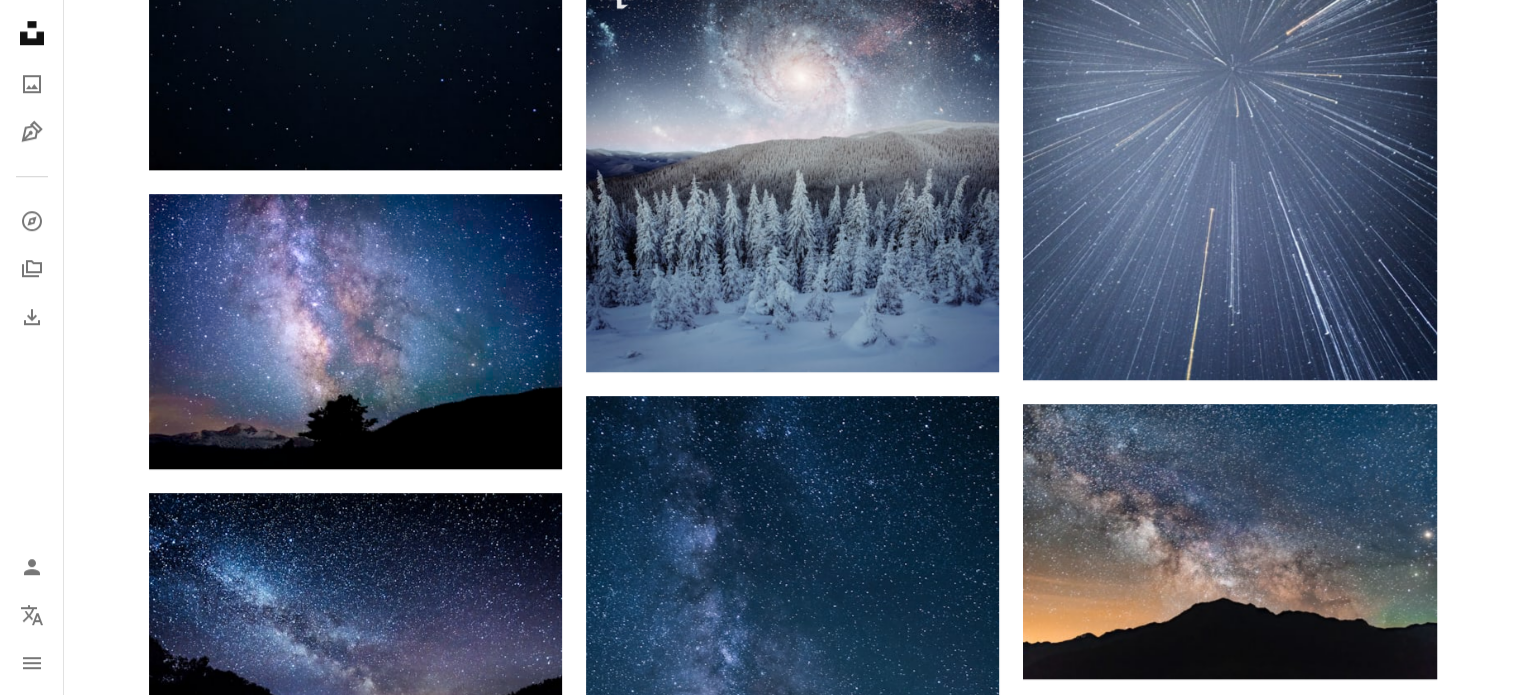scroll, scrollTop: 1600, scrollLeft: 0, axis: vertical 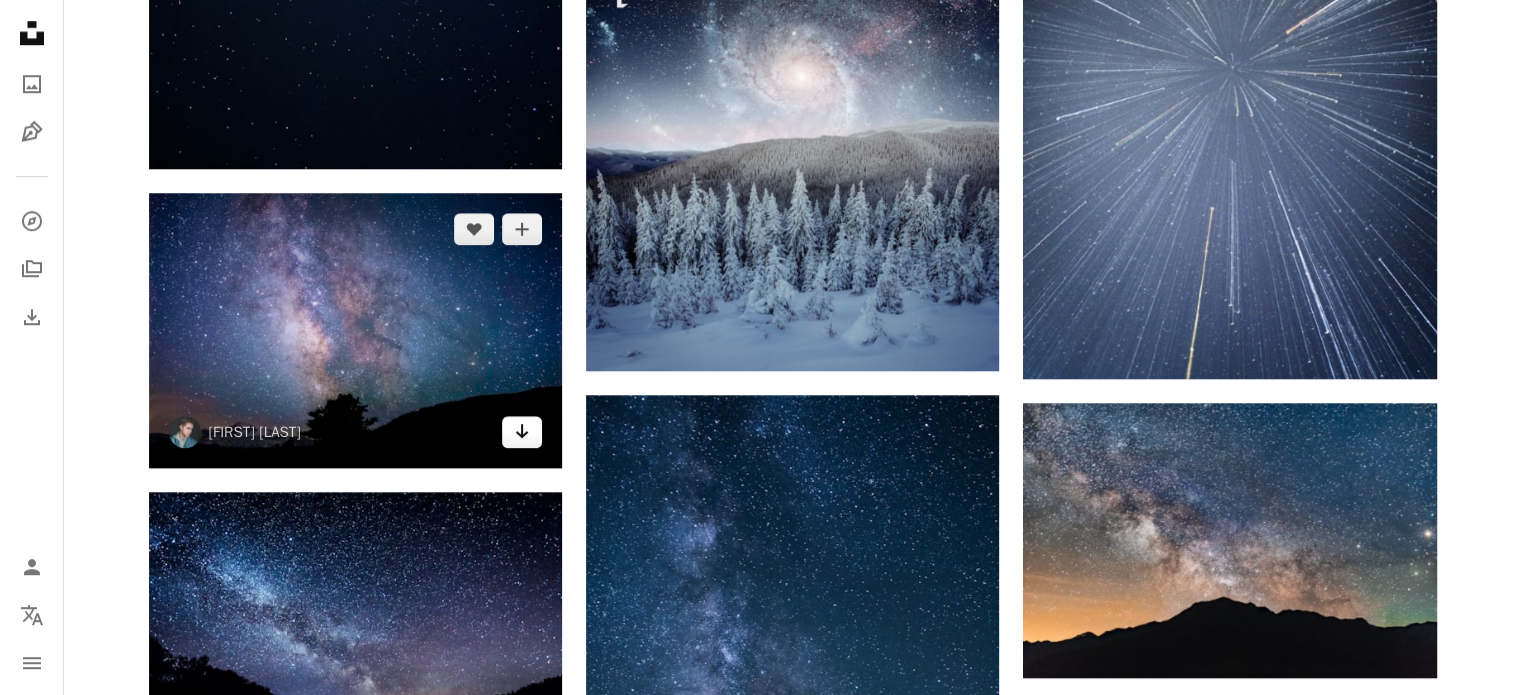 click on "Arrow pointing down" 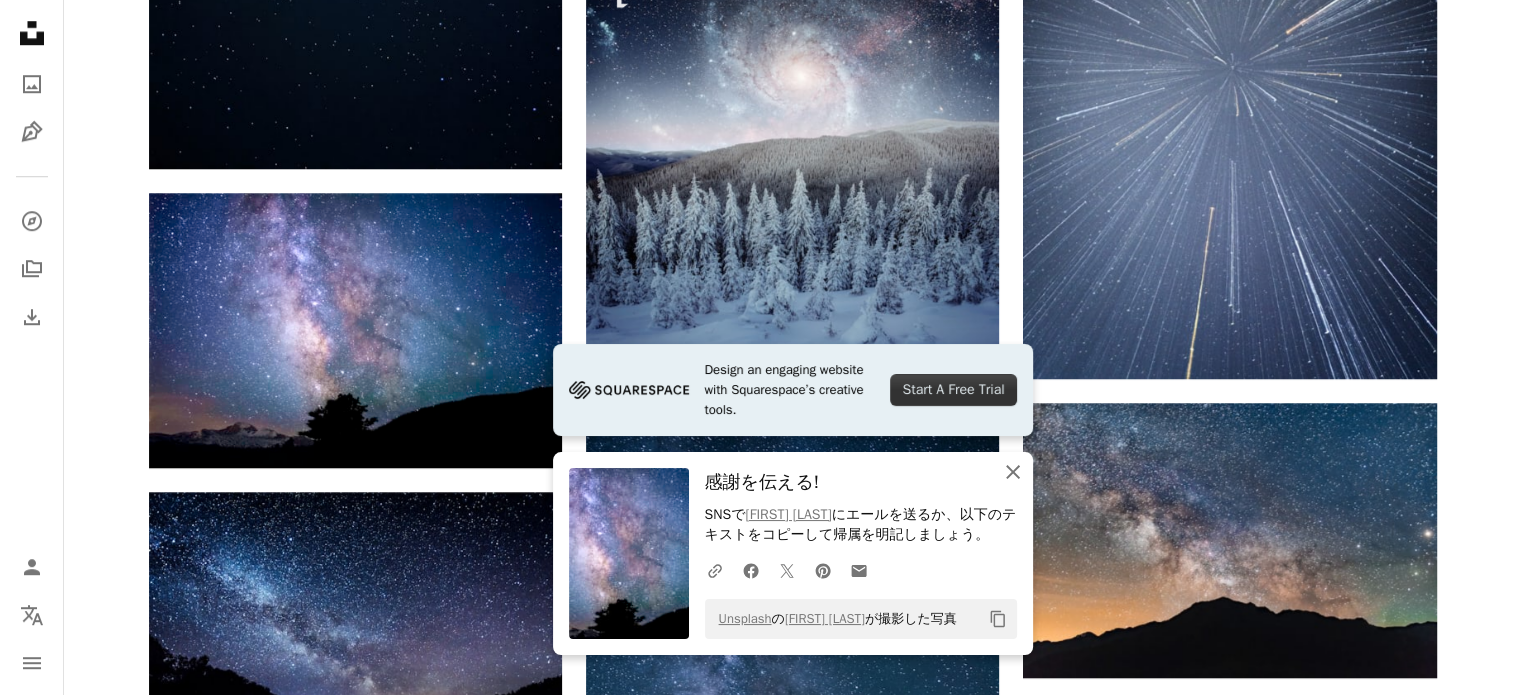 click 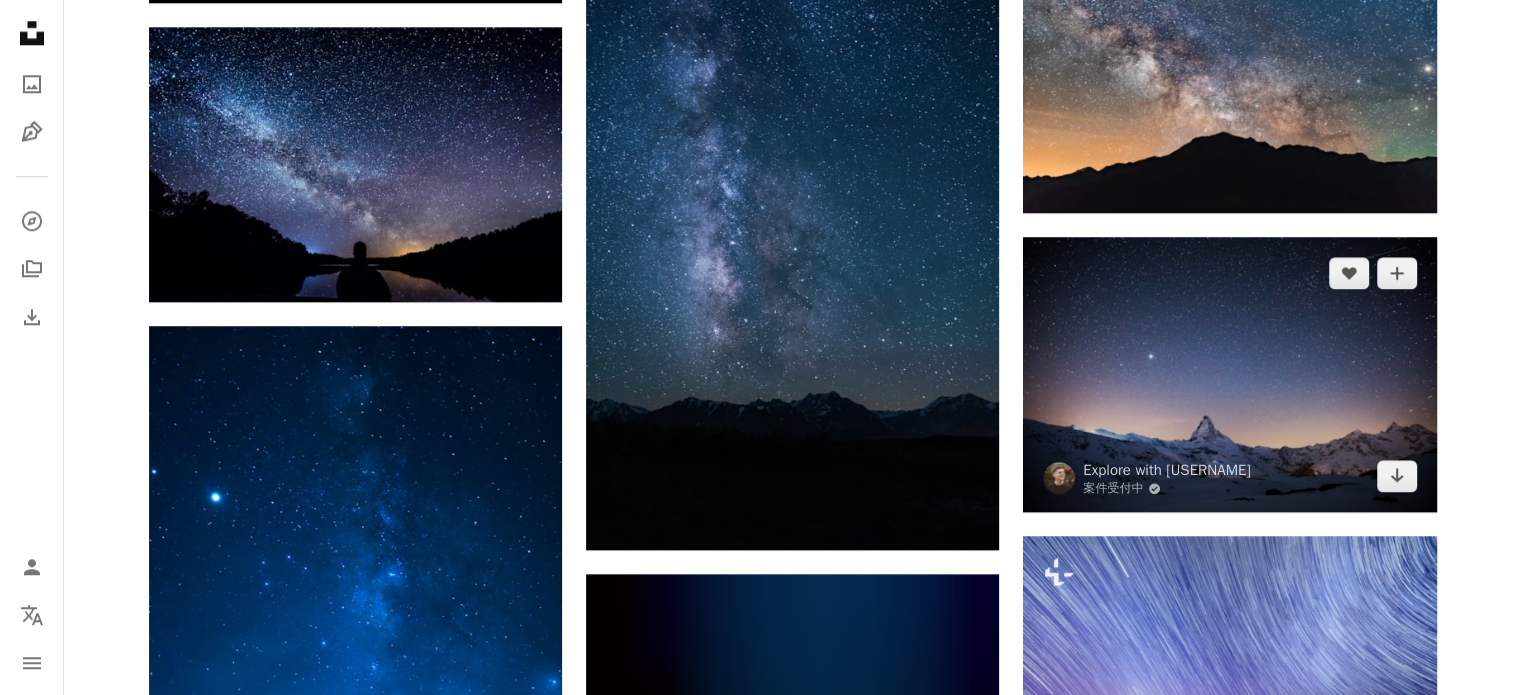 scroll, scrollTop: 2100, scrollLeft: 0, axis: vertical 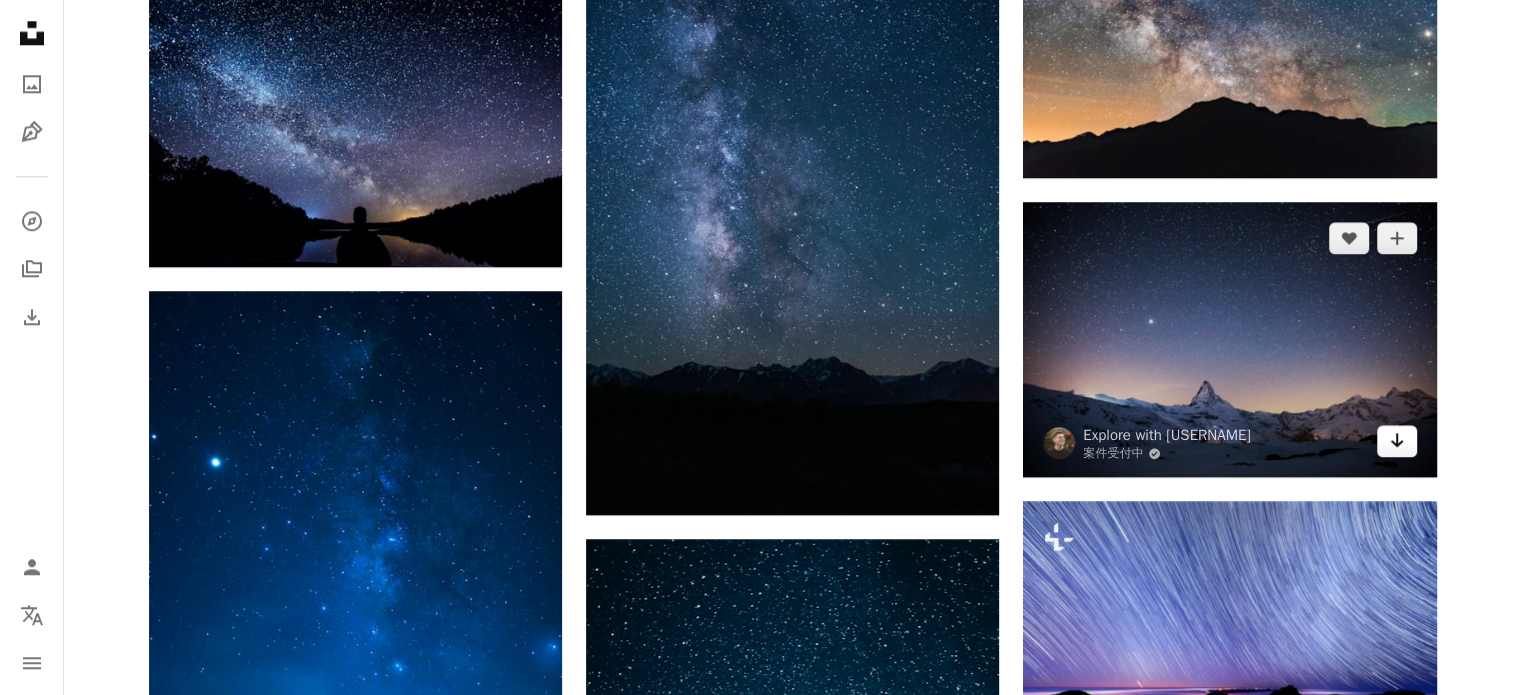 click 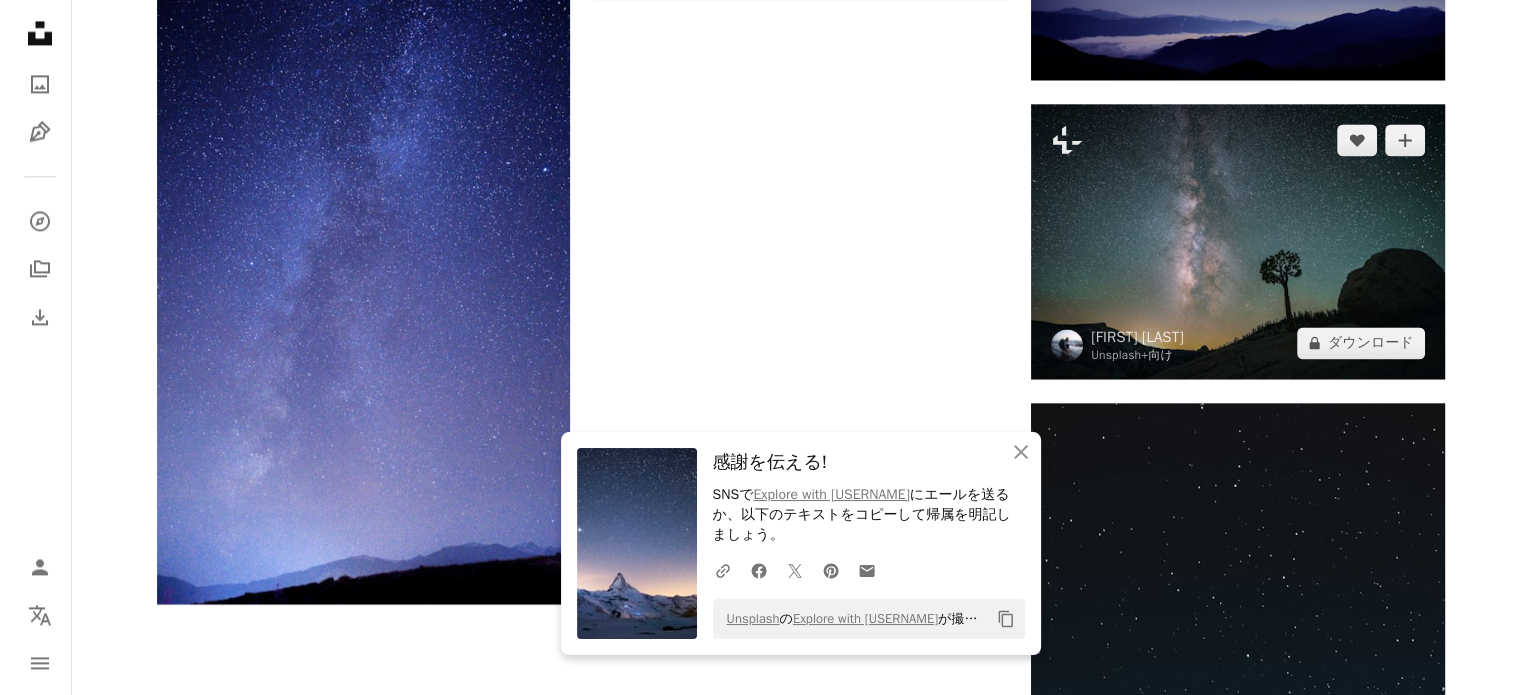scroll, scrollTop: 3100, scrollLeft: 0, axis: vertical 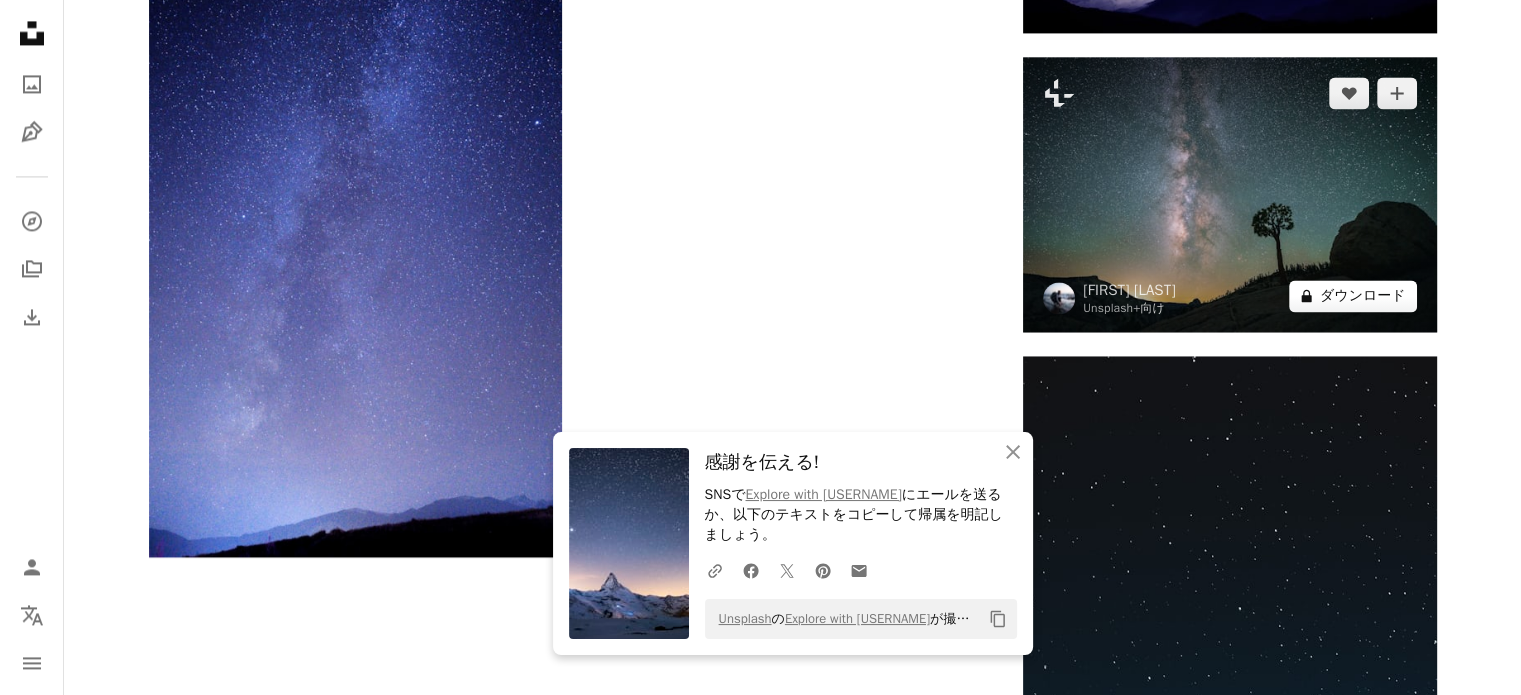 click on "A lock ダウンロード" at bounding box center (1353, 296) 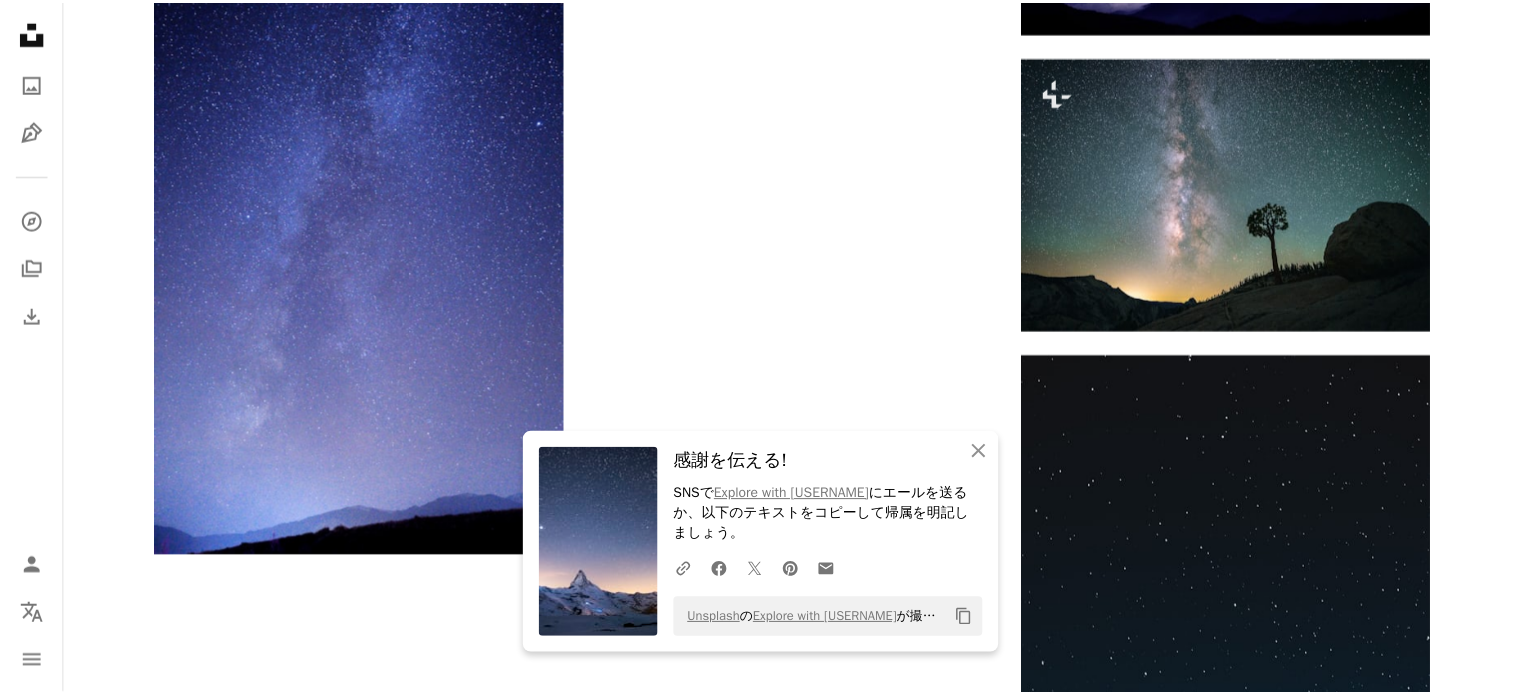scroll, scrollTop: 0, scrollLeft: 0, axis: both 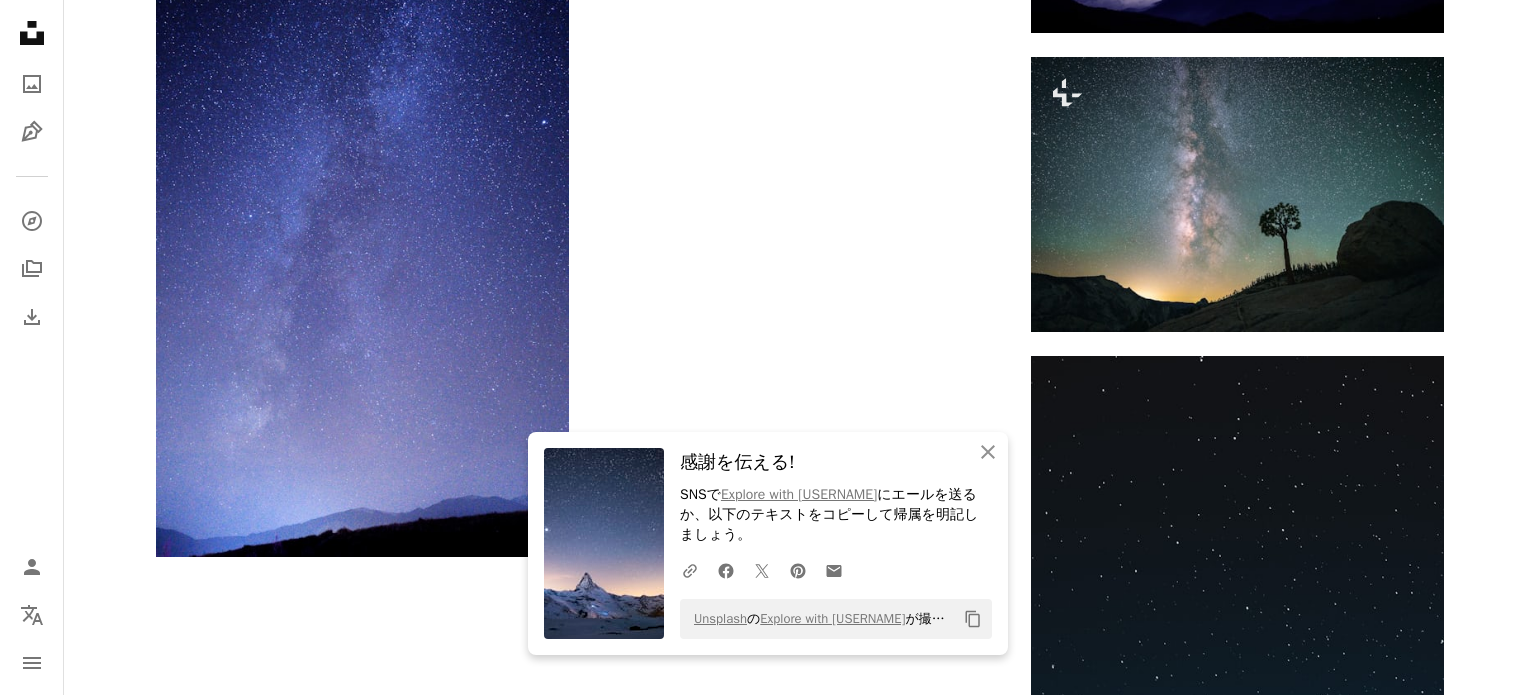 click on "An X shape An X shape 閉じる 感謝を伝える! SNSで [USERNAME] にエールを送るか、以下のテキストをコピーして帰属を明記しましょう。 A URL sharing icon (chains) Facebook icon X (formerly Twitter) icon Pinterest icon An envelope Unsplash の [USERNAME] が撮影した写真
Copy content 最高品質、そしてすぐに使用できる画像。 無制限にアクセスできます。 A plus sign 毎月追加されるメンバー限定コンテンツ A plus sign 無制限のロイヤリティフリーのダウンロード A plus sign イラスト  New A plus sign 法的保護の拡充 年別 62% オフ 月別 $16   $6 USD 月額 * Unsplash+ を入手する *年払いの場合、 $72 が前払い 税別。自動更新。いつでもキャンセル可能。" at bounding box center (768, 2289) 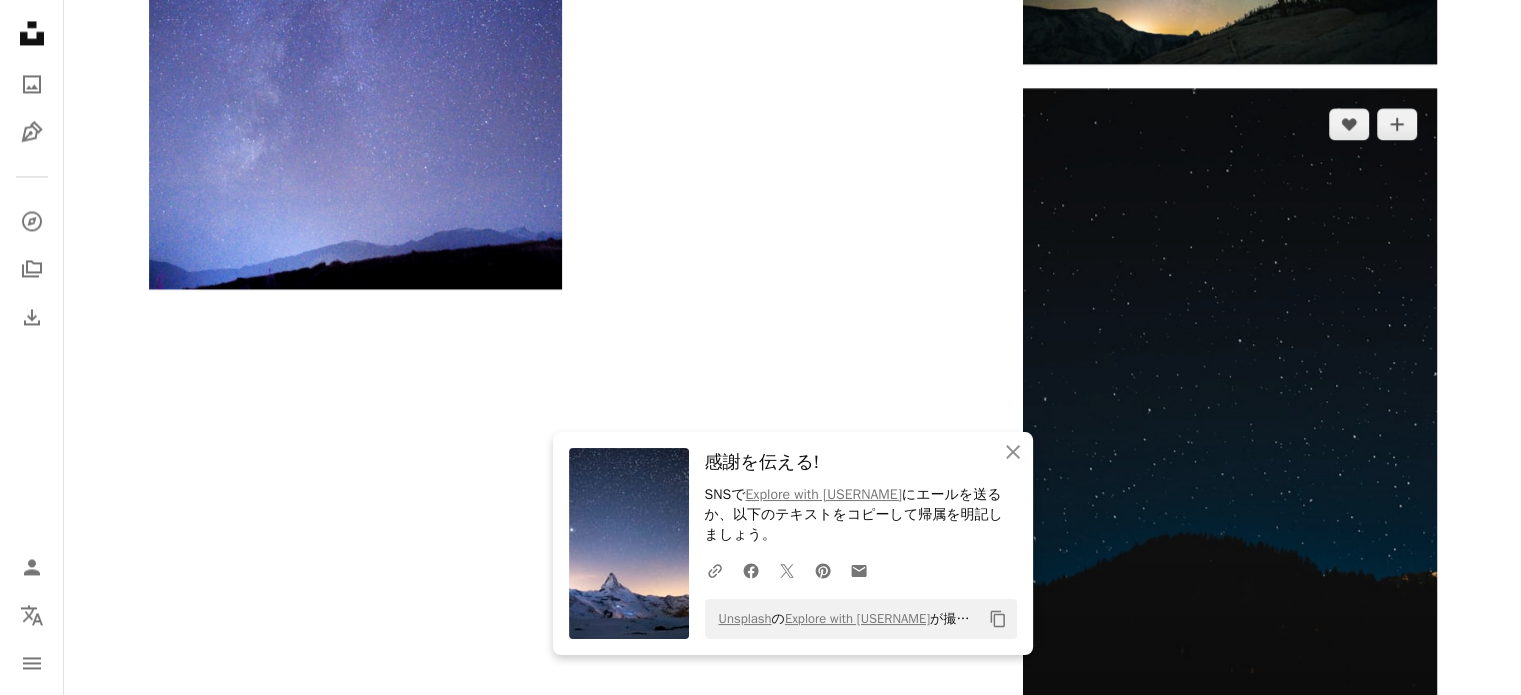 scroll, scrollTop: 3400, scrollLeft: 0, axis: vertical 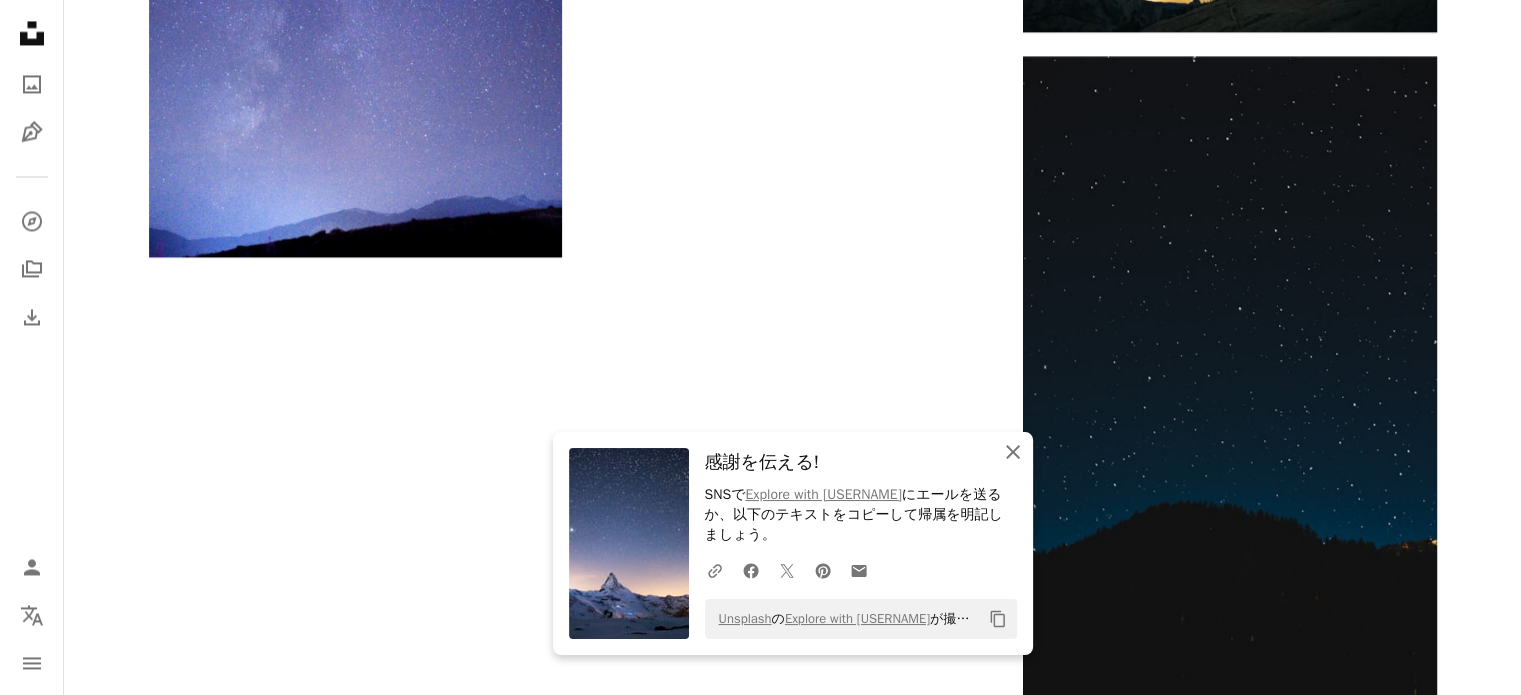 click on "An X shape" 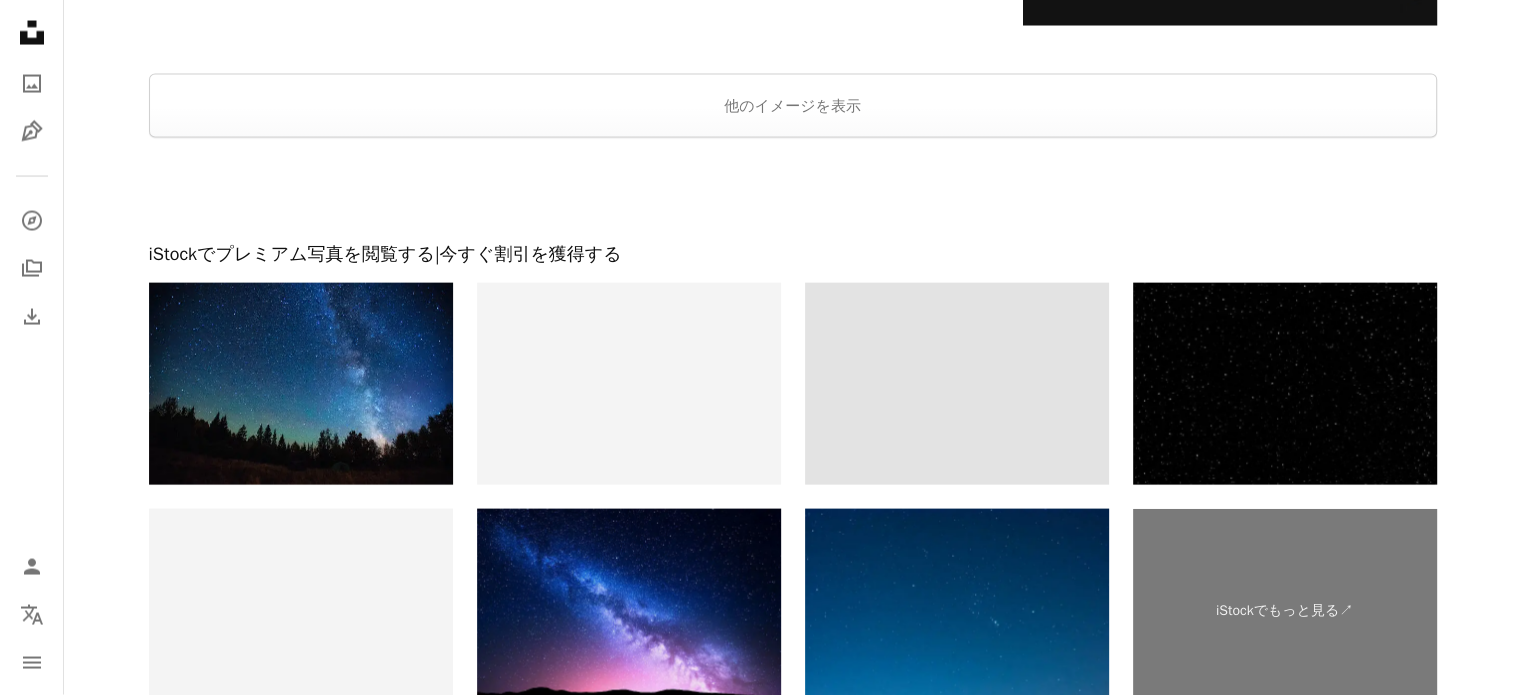 scroll, scrollTop: 4100, scrollLeft: 0, axis: vertical 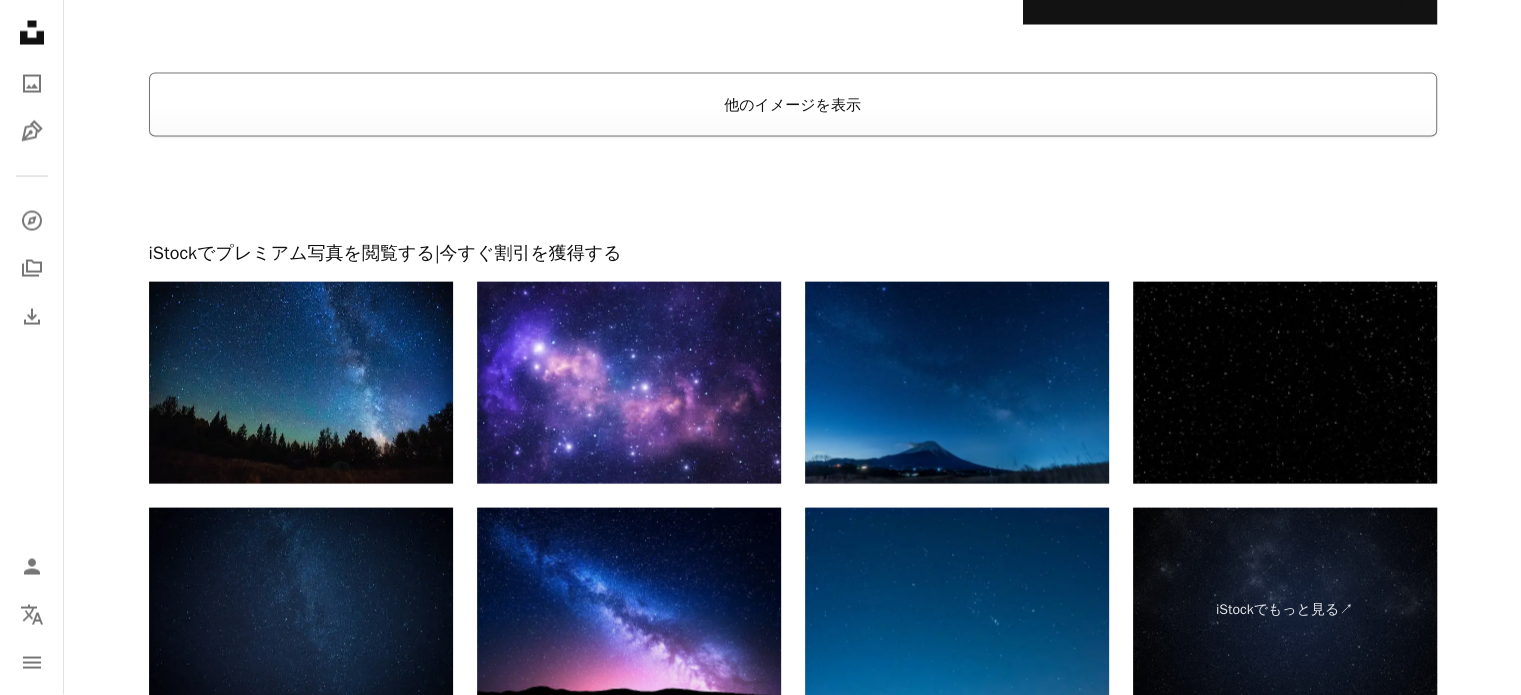 click on "他のイメージを表示" at bounding box center (793, 105) 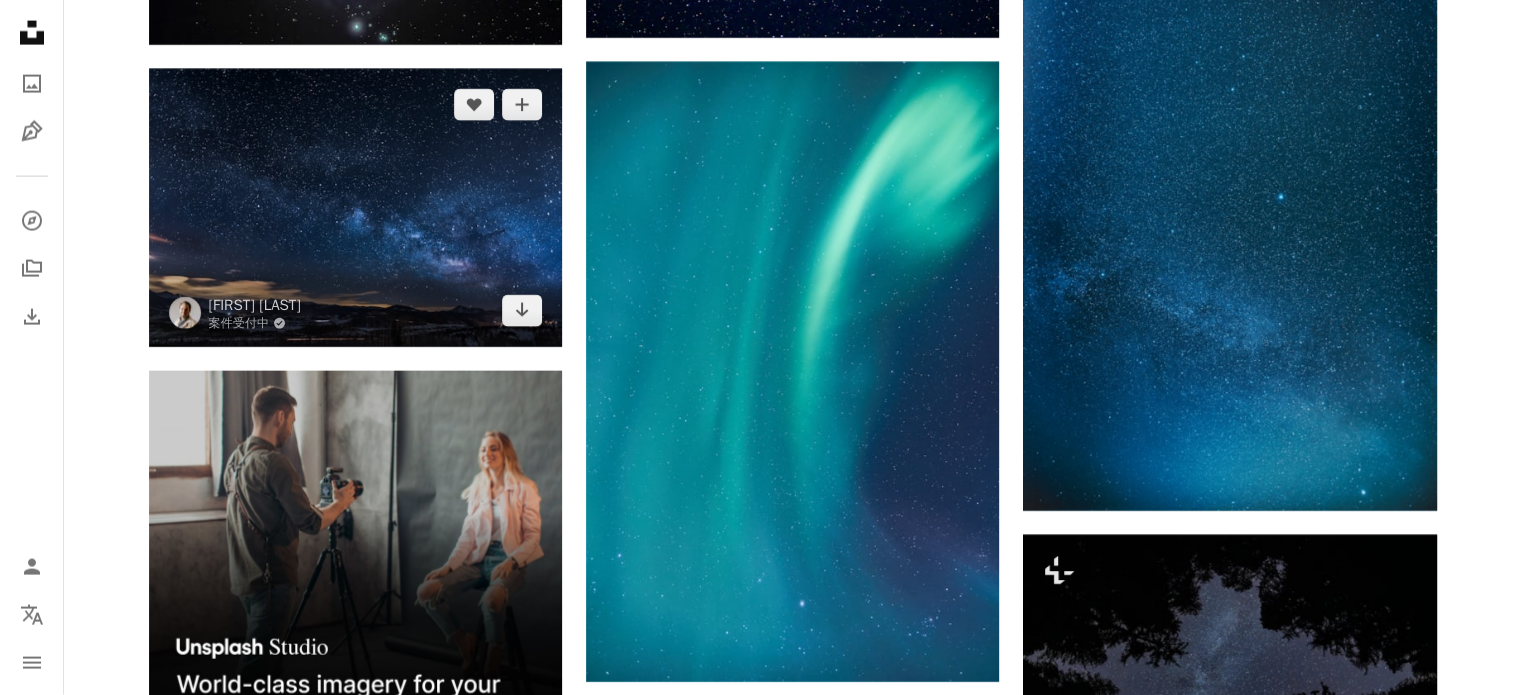 scroll, scrollTop: 4500, scrollLeft: 0, axis: vertical 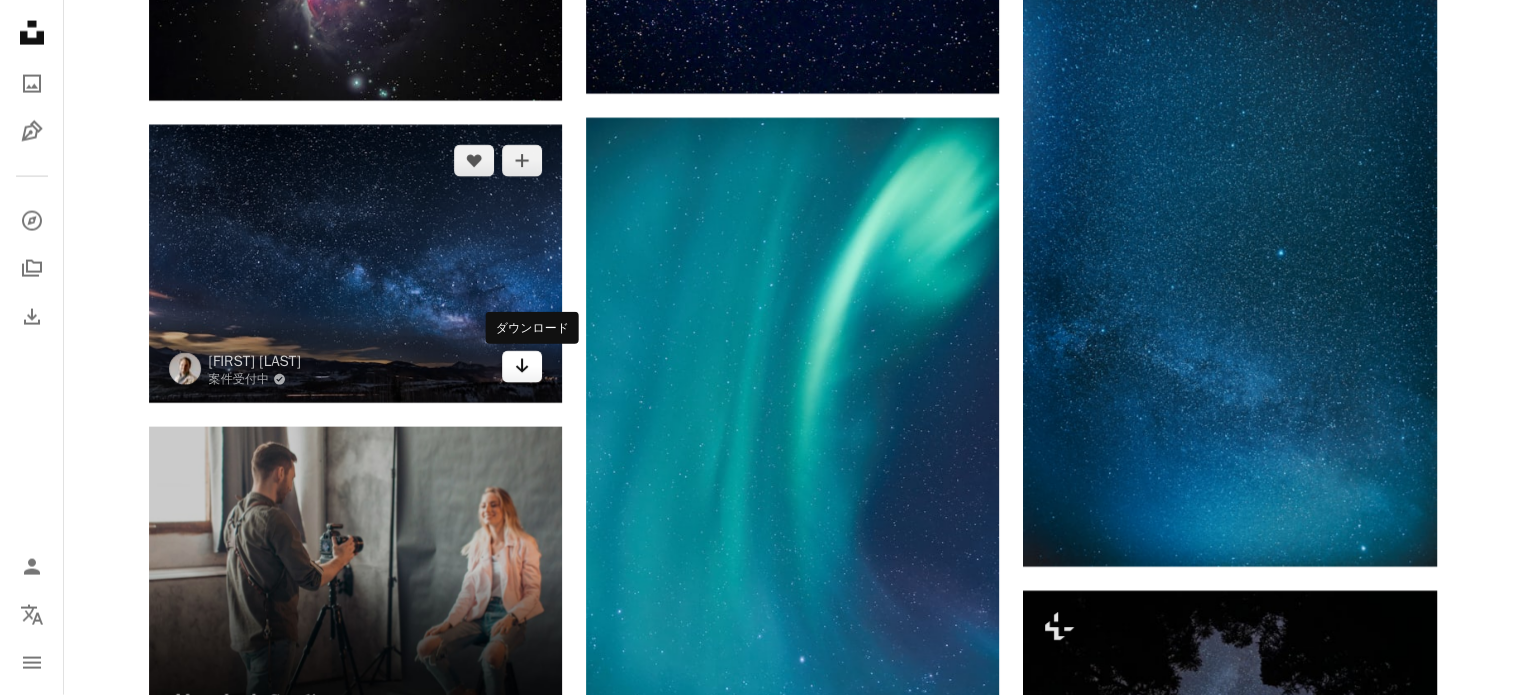 click on "Arrow pointing down" at bounding box center [522, 367] 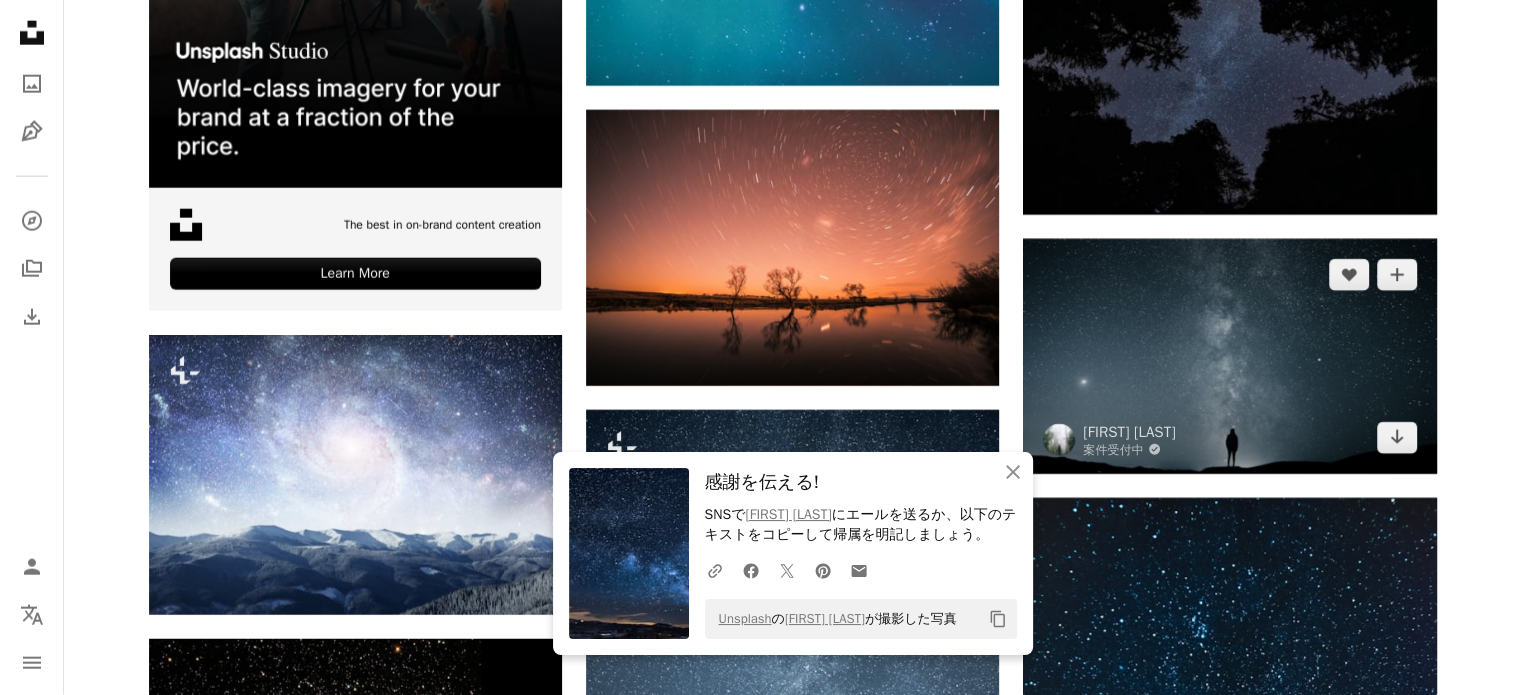 scroll, scrollTop: 5200, scrollLeft: 0, axis: vertical 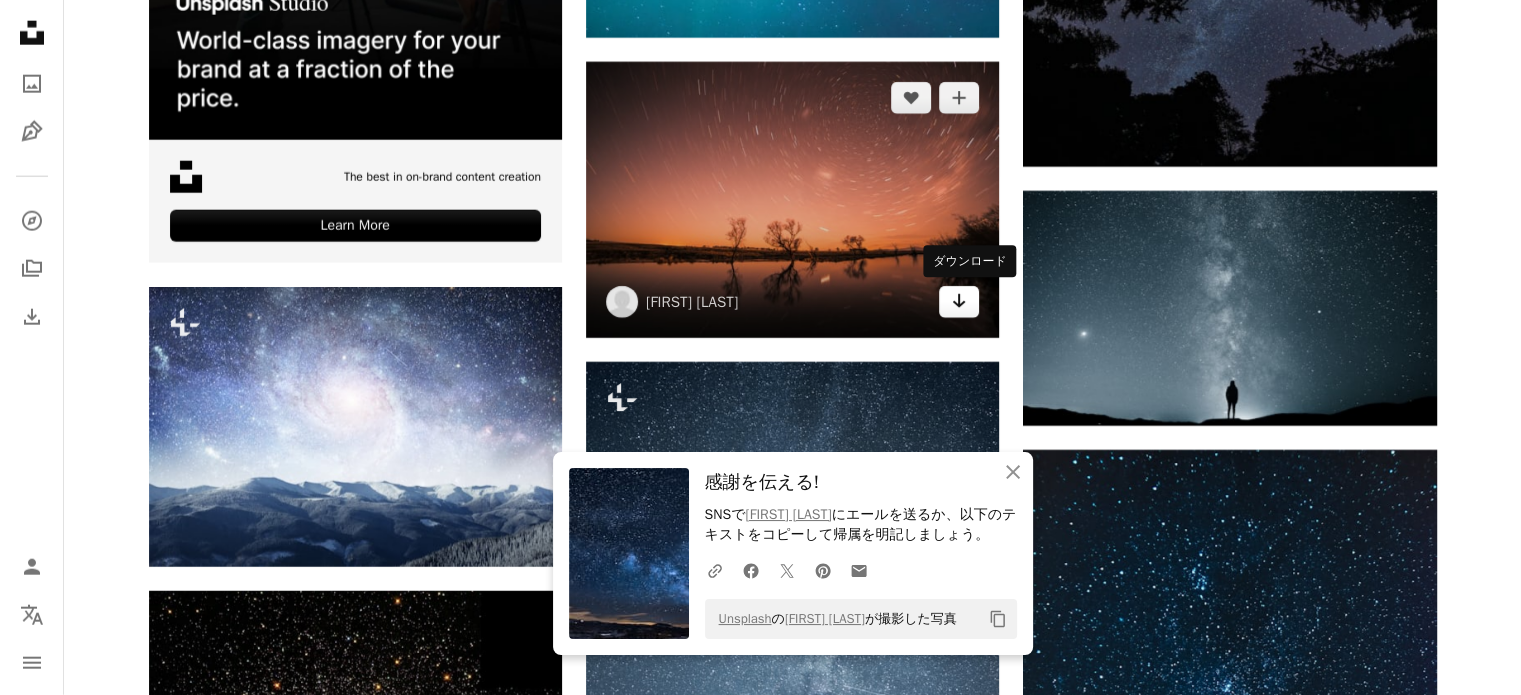 click on "Arrow pointing down" 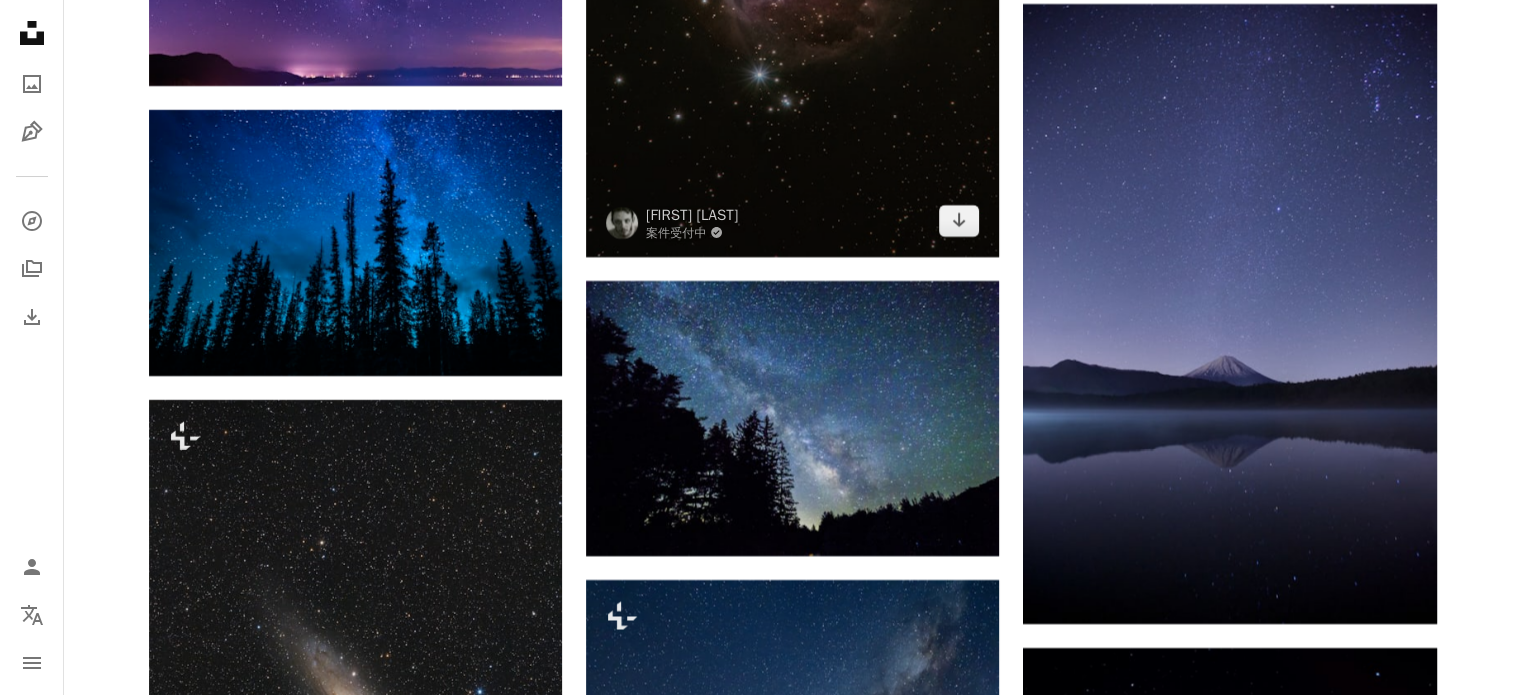 scroll, scrollTop: 7600, scrollLeft: 0, axis: vertical 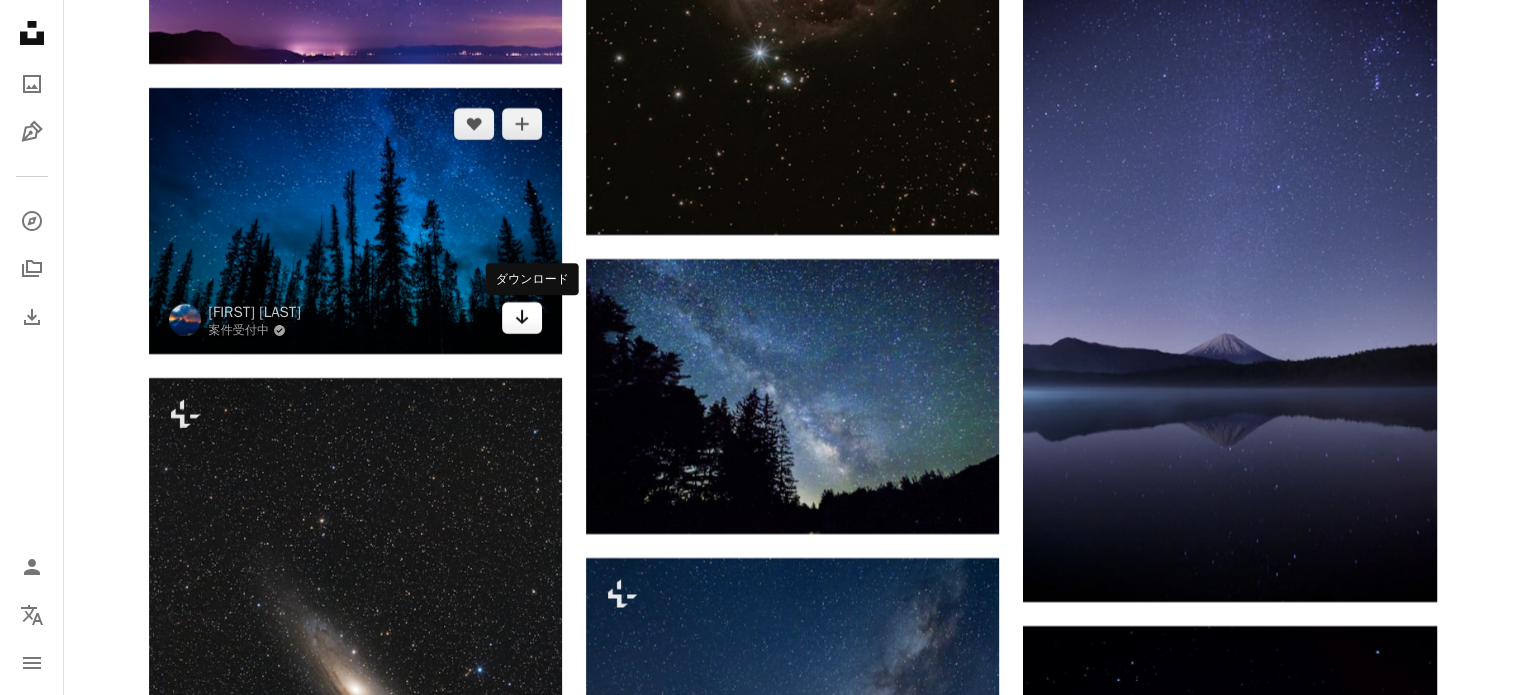 click on "Arrow pointing down" 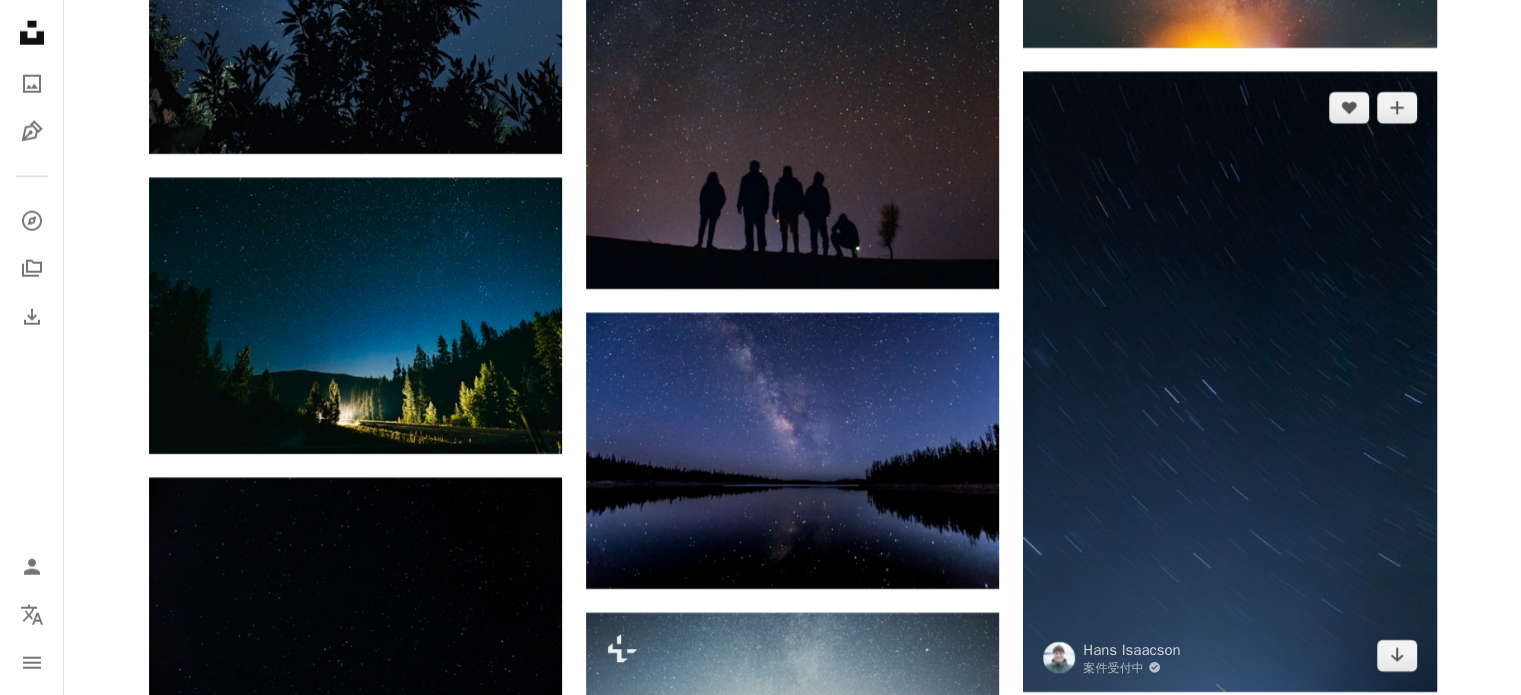 scroll, scrollTop: 13100, scrollLeft: 0, axis: vertical 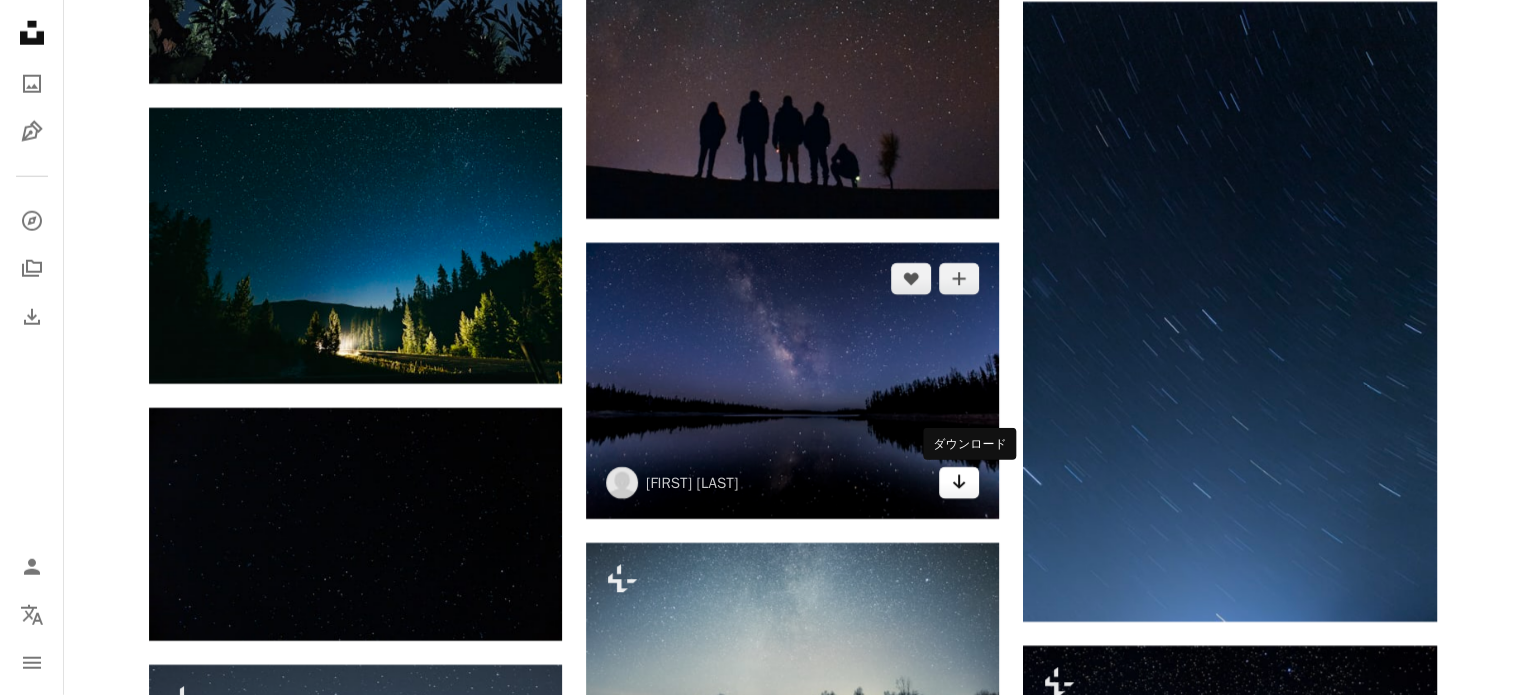 click on "Arrow pointing down" at bounding box center [959, 483] 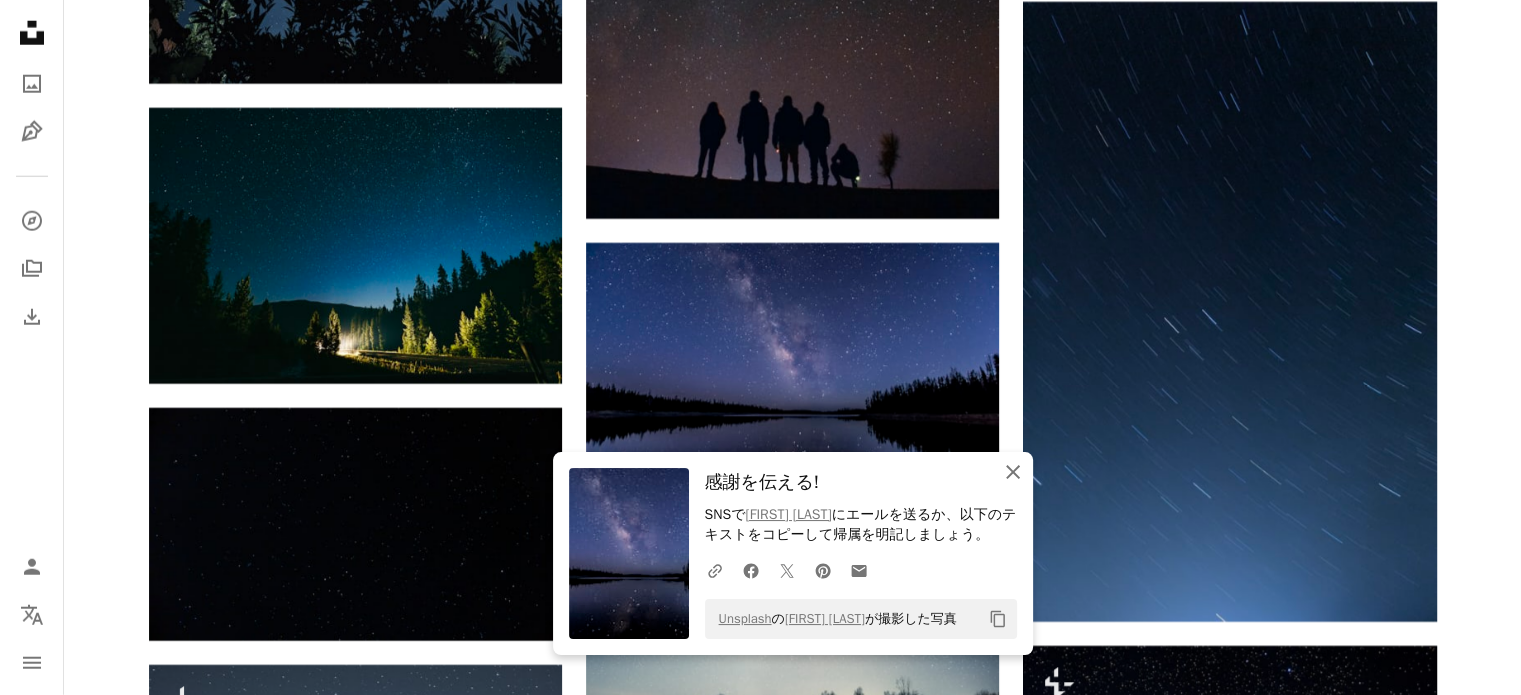 click on "An X shape 閉じる" at bounding box center [1013, 472] 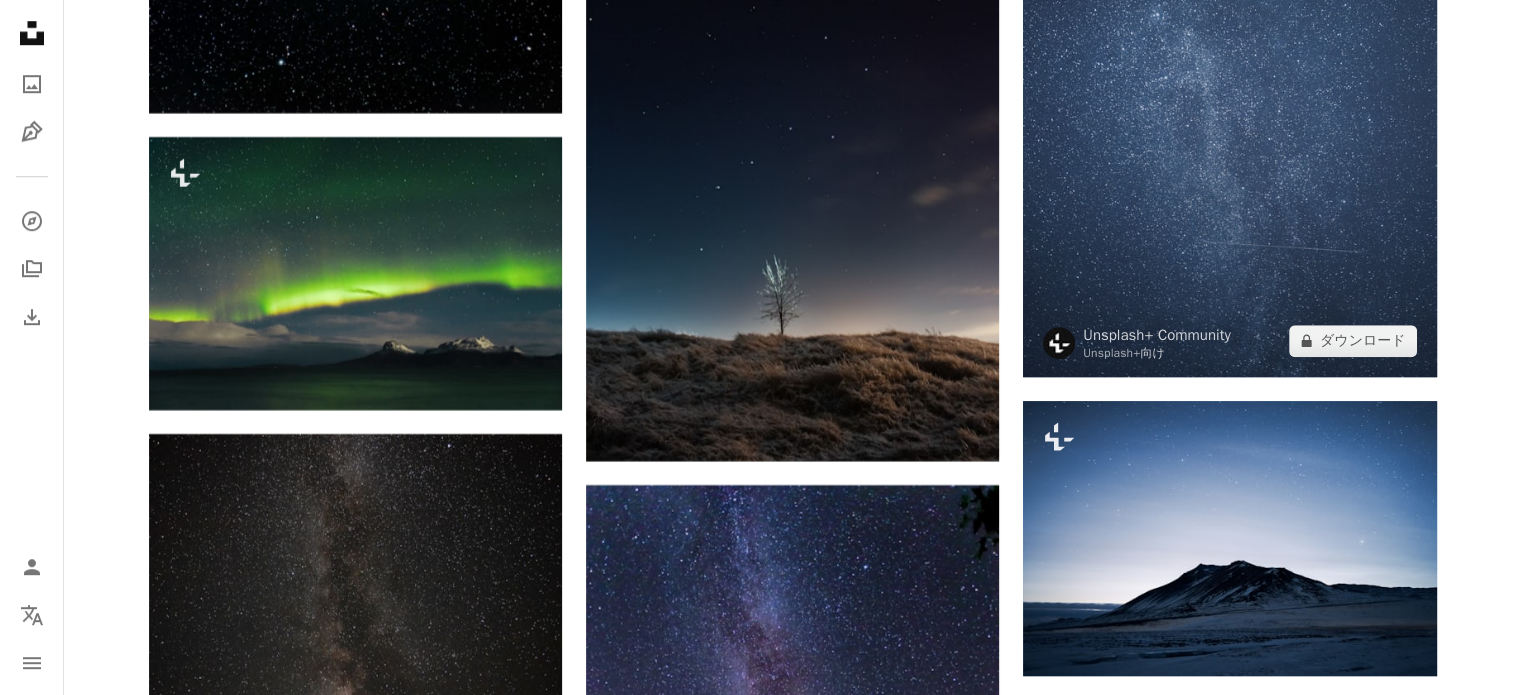 scroll, scrollTop: 24414, scrollLeft: 0, axis: vertical 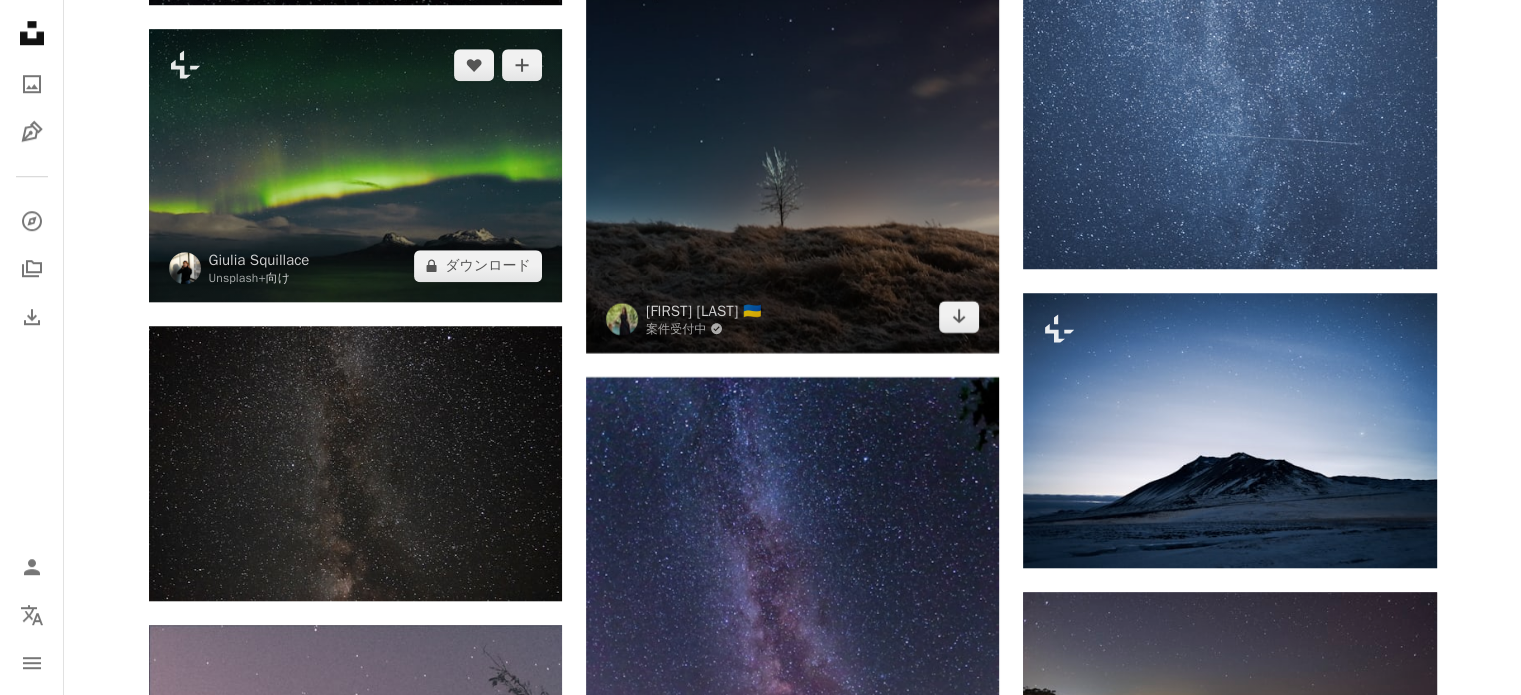 drag, startPoint x: 526, startPoint y: 270, endPoint x: 590, endPoint y: 325, distance: 84.38602 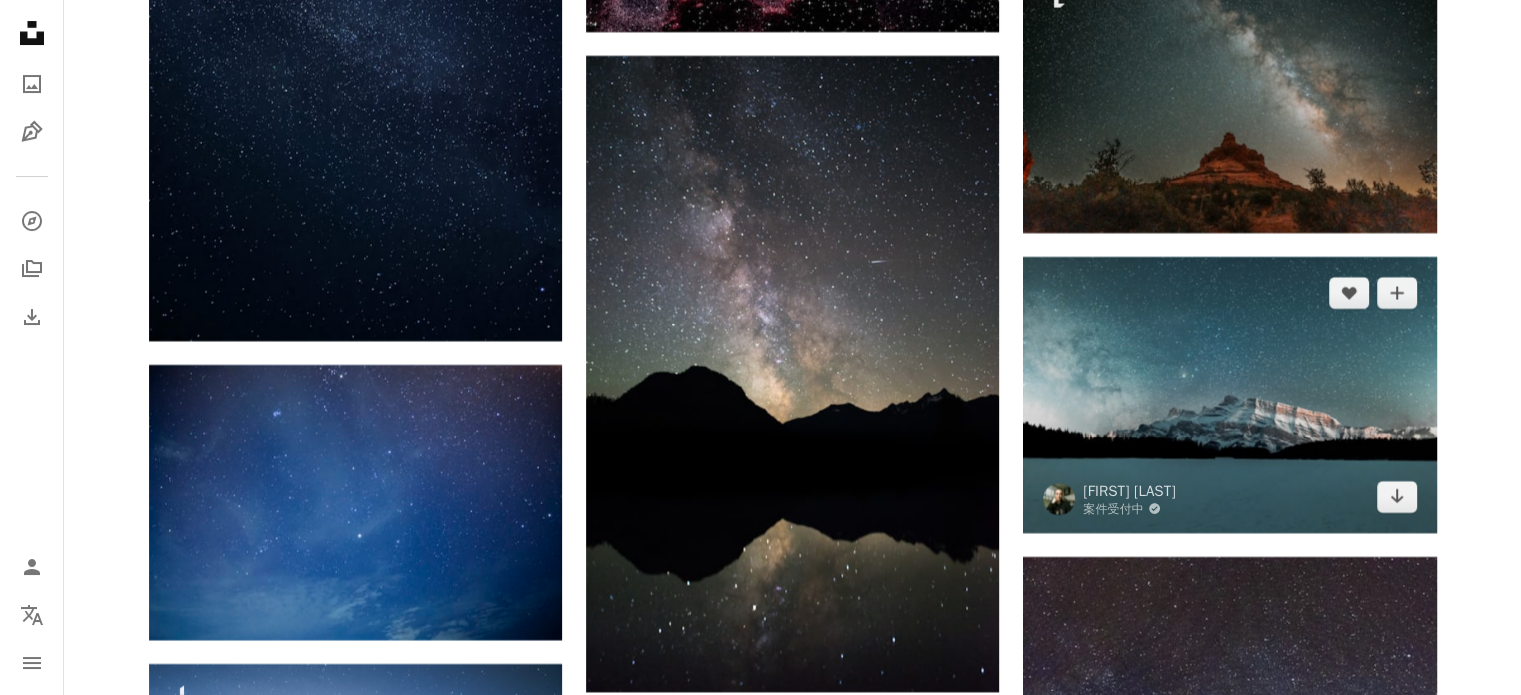 scroll, scrollTop: 38414, scrollLeft: 0, axis: vertical 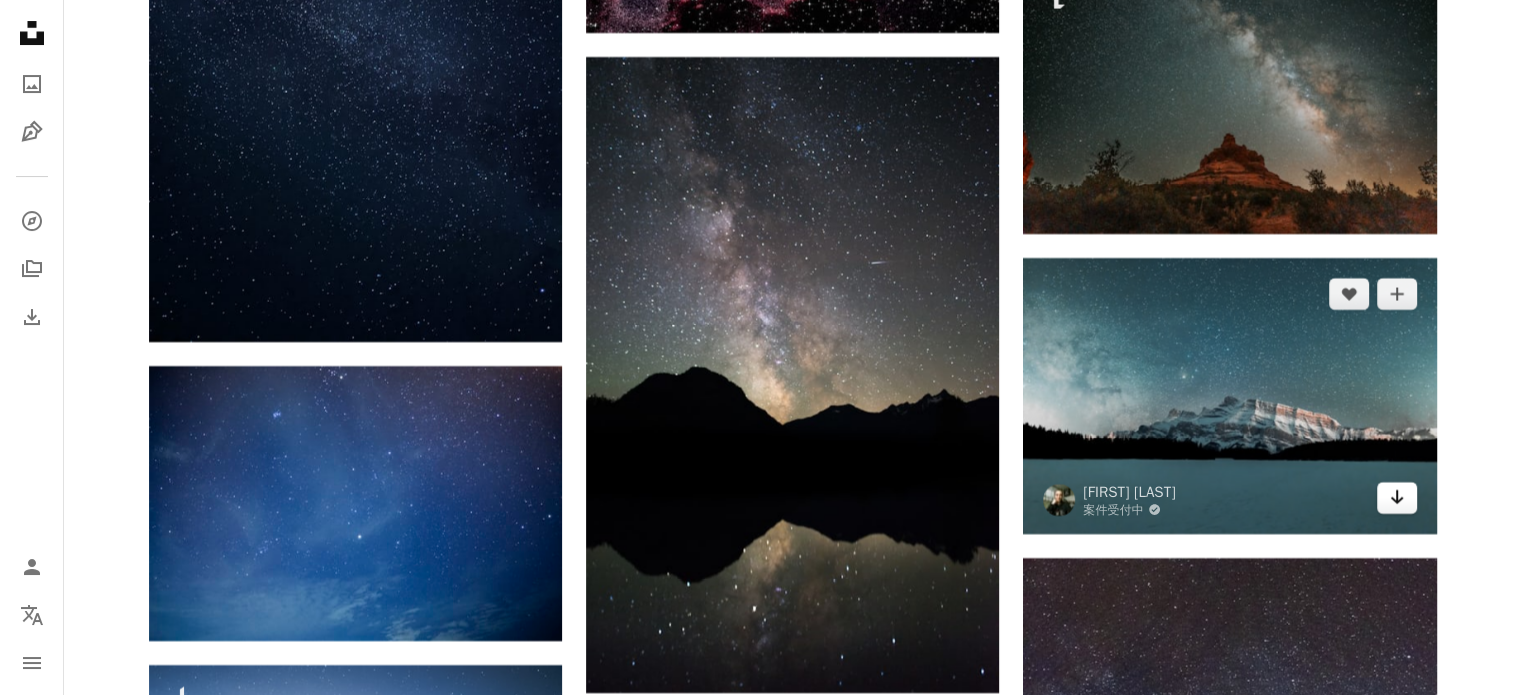 click on "Arrow pointing down" at bounding box center (1397, 498) 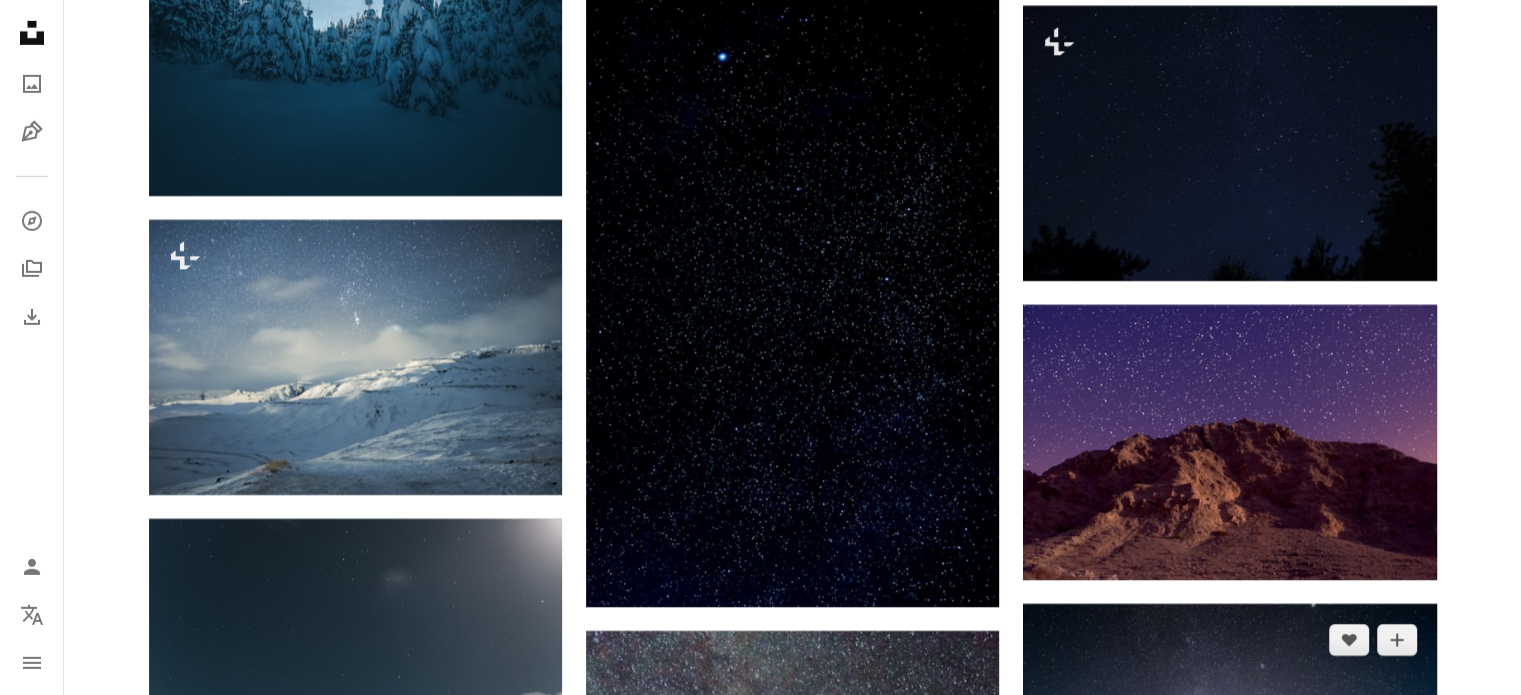 scroll, scrollTop: 44514, scrollLeft: 0, axis: vertical 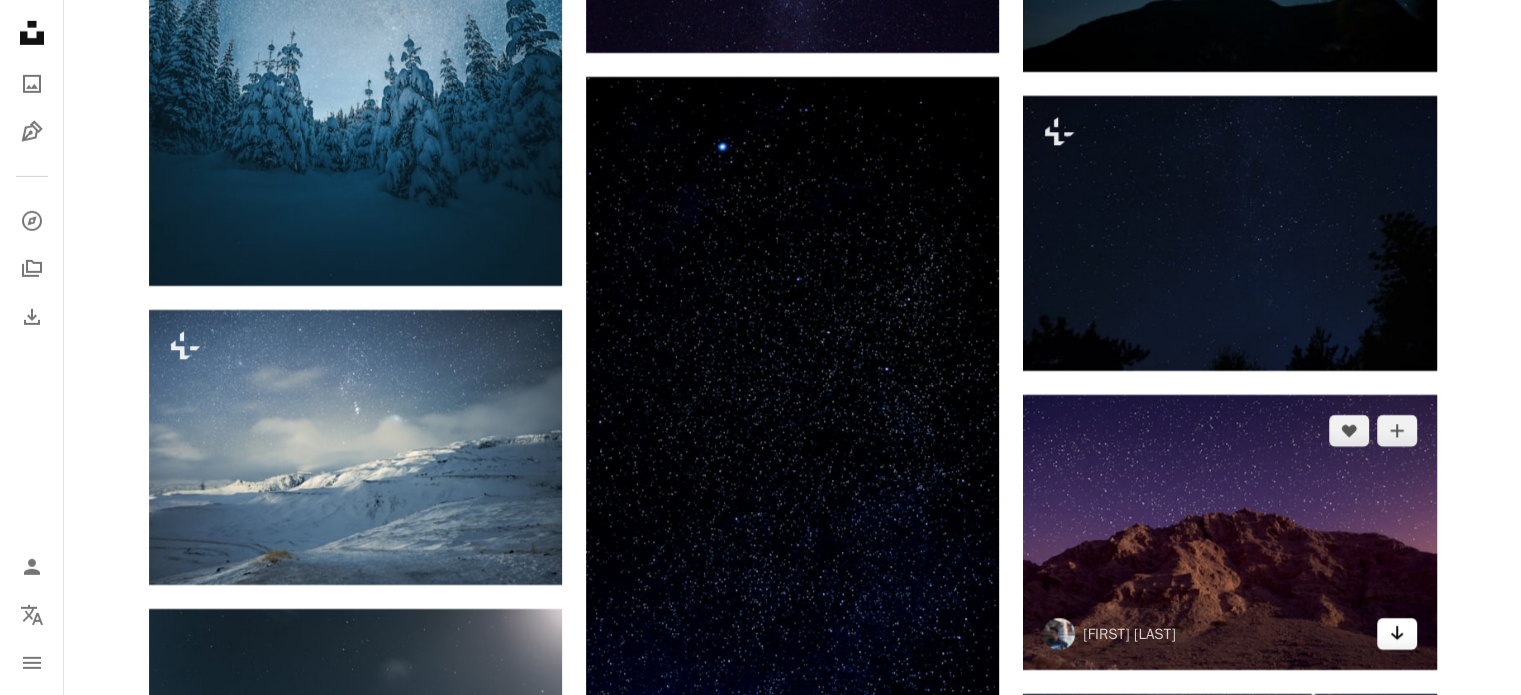 click on "Arrow pointing down" 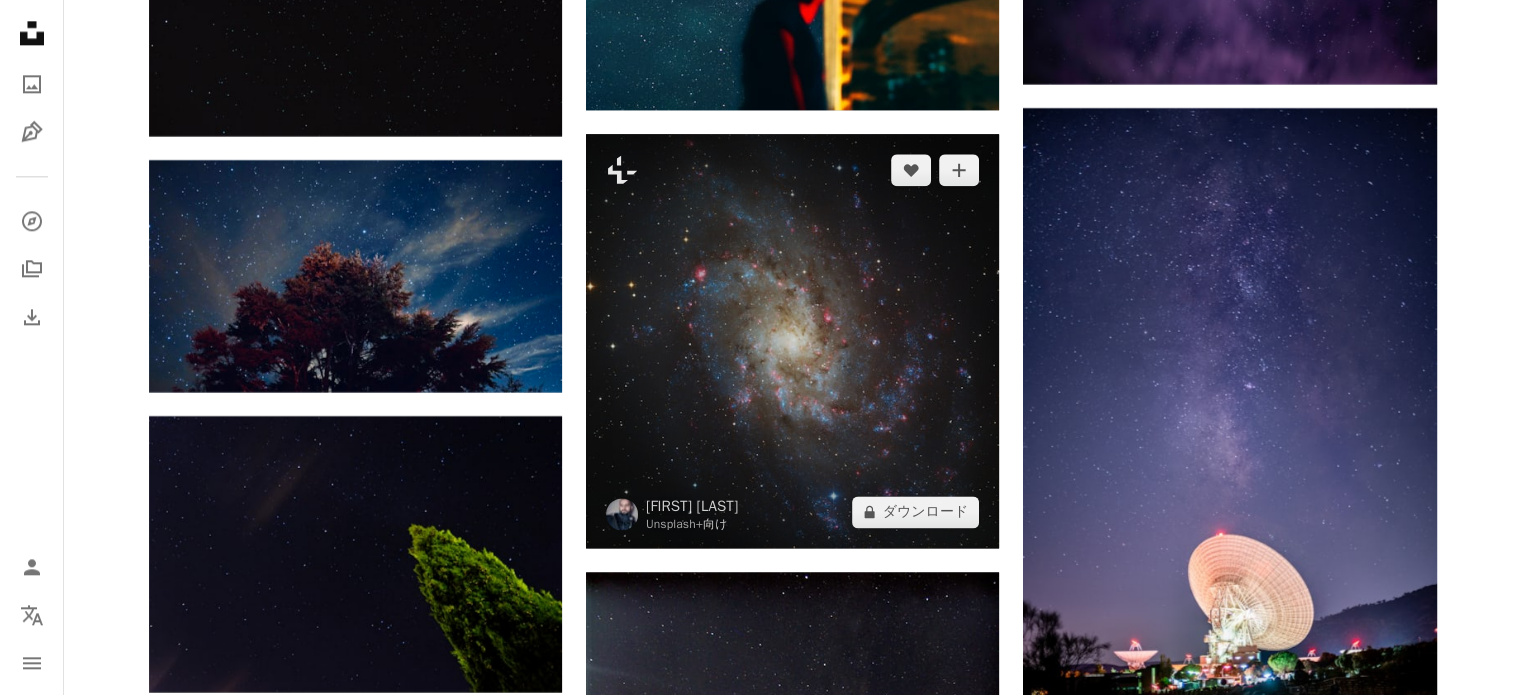 scroll, scrollTop: 48214, scrollLeft: 0, axis: vertical 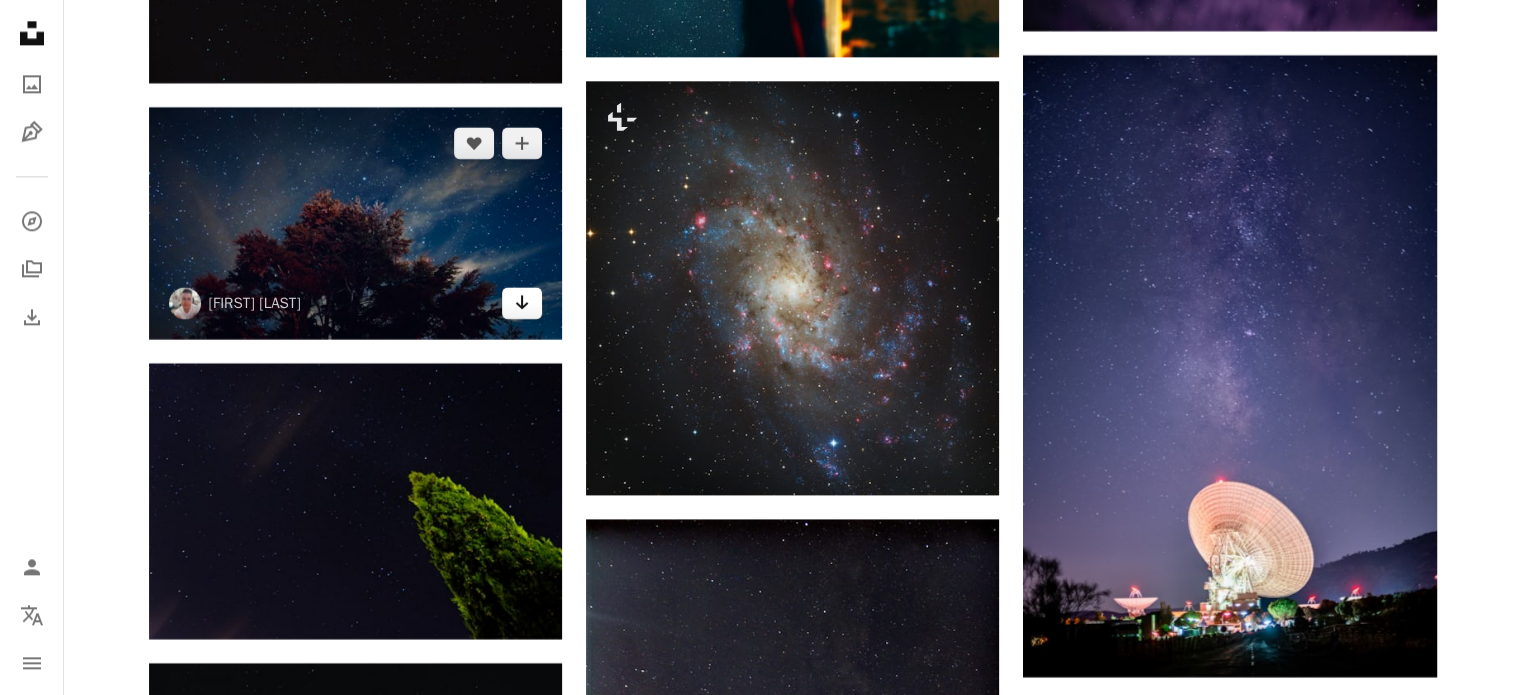 click on "Arrow pointing down" 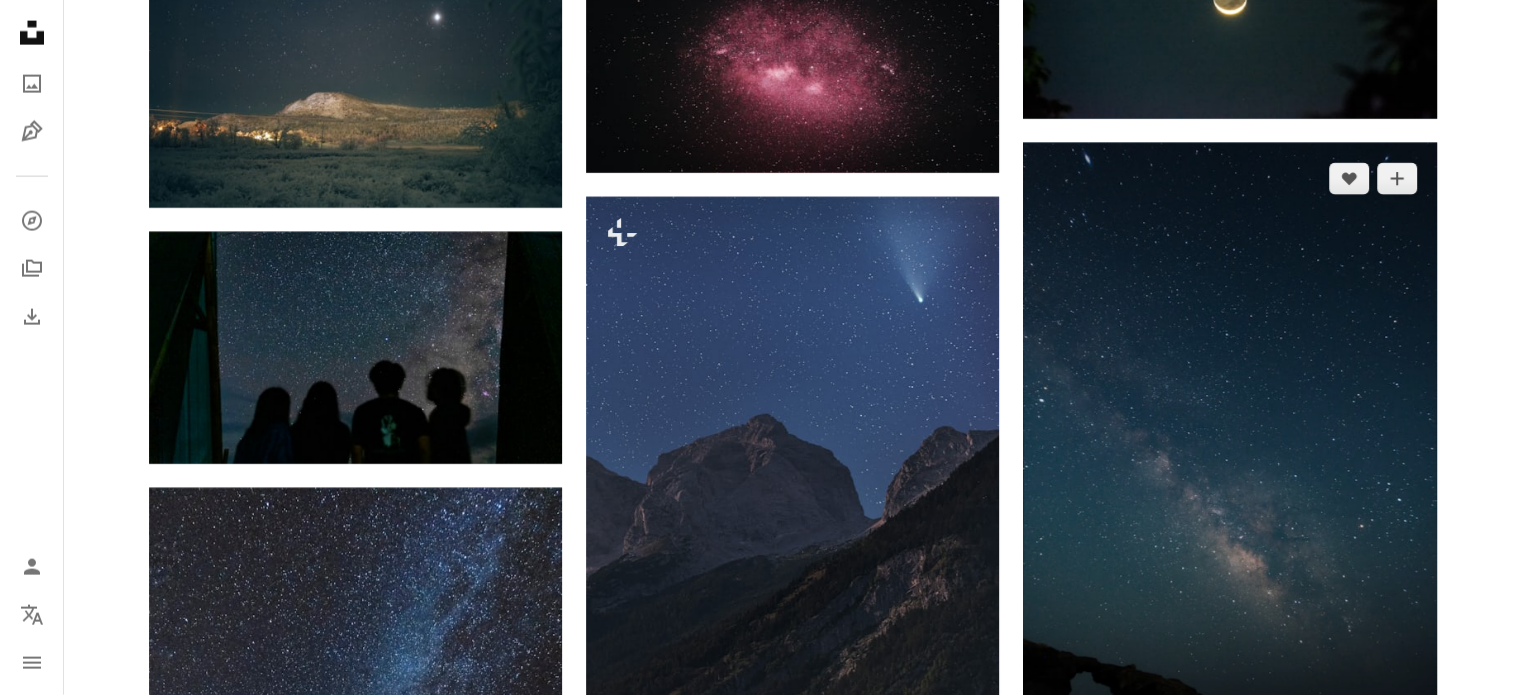scroll, scrollTop: 50114, scrollLeft: 0, axis: vertical 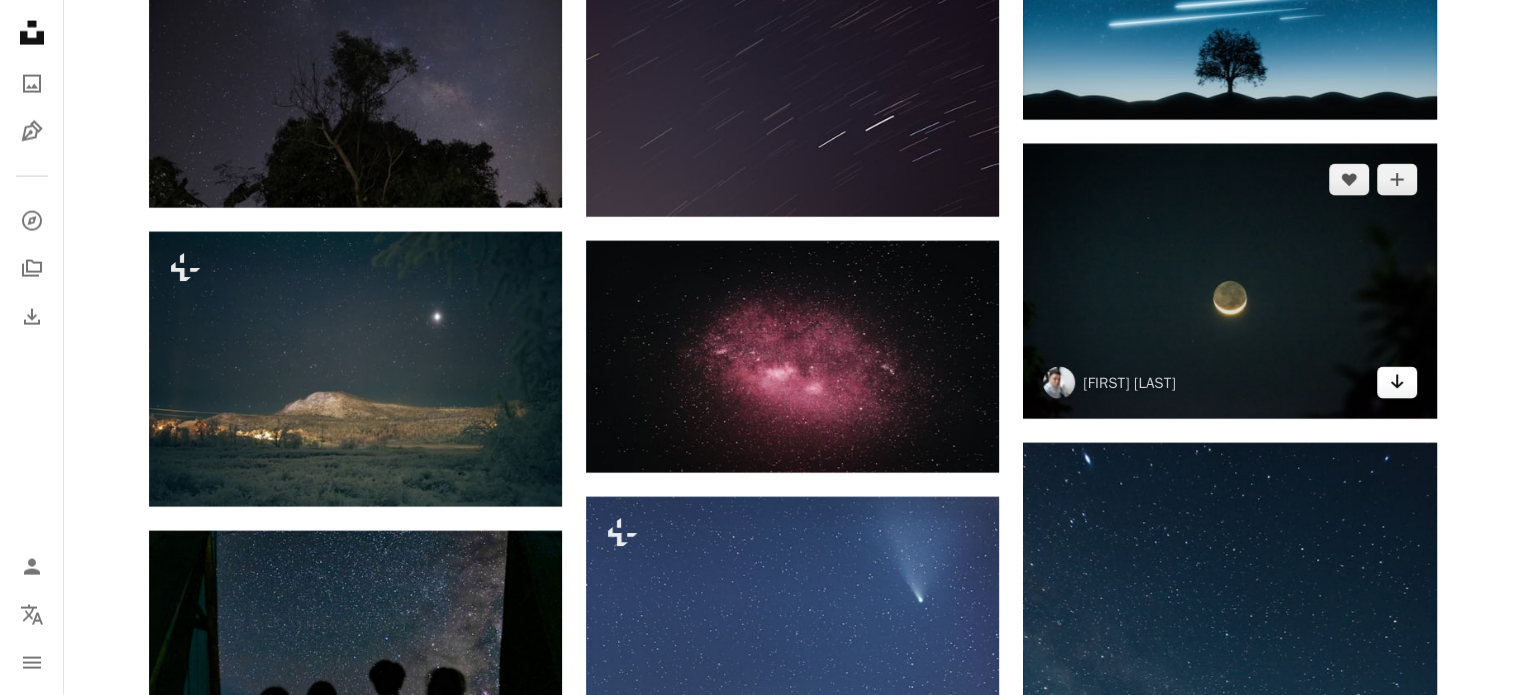click on "Arrow pointing down" 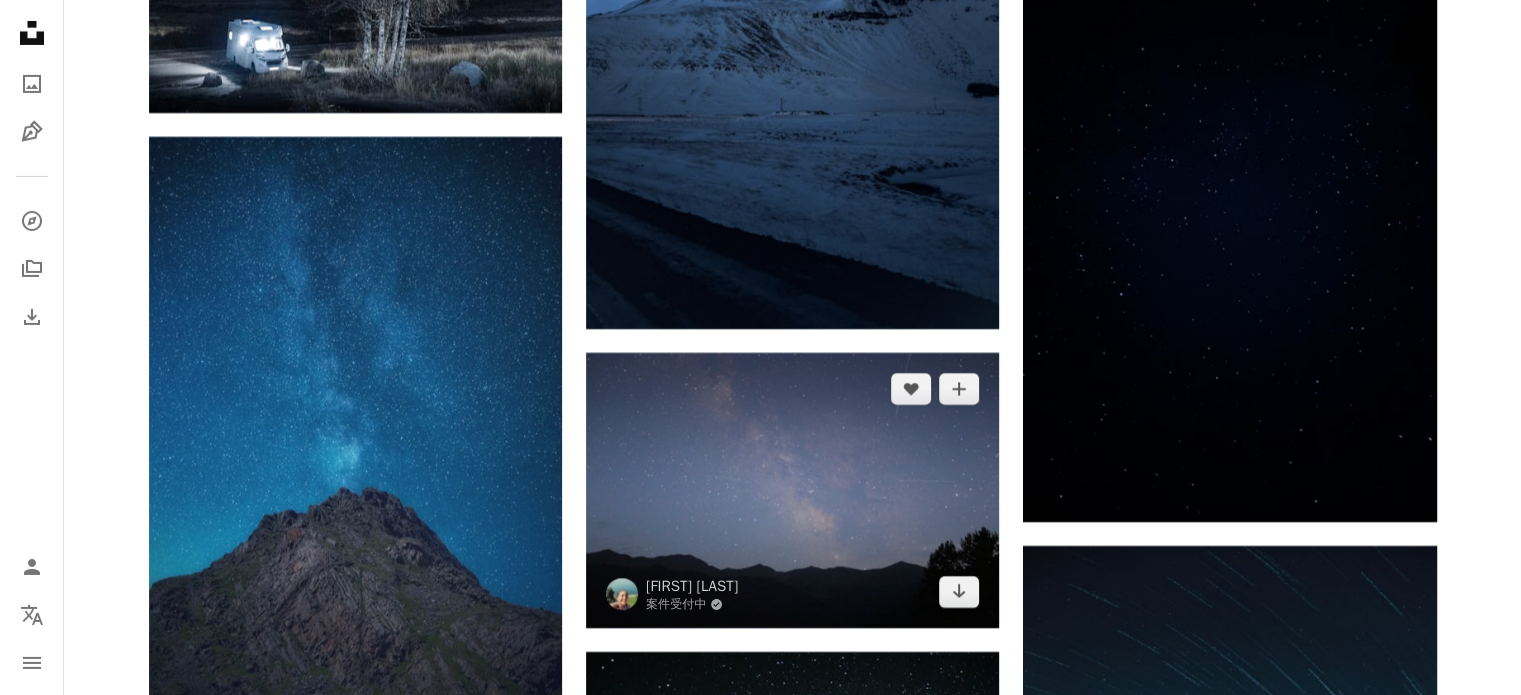 scroll, scrollTop: 52714, scrollLeft: 0, axis: vertical 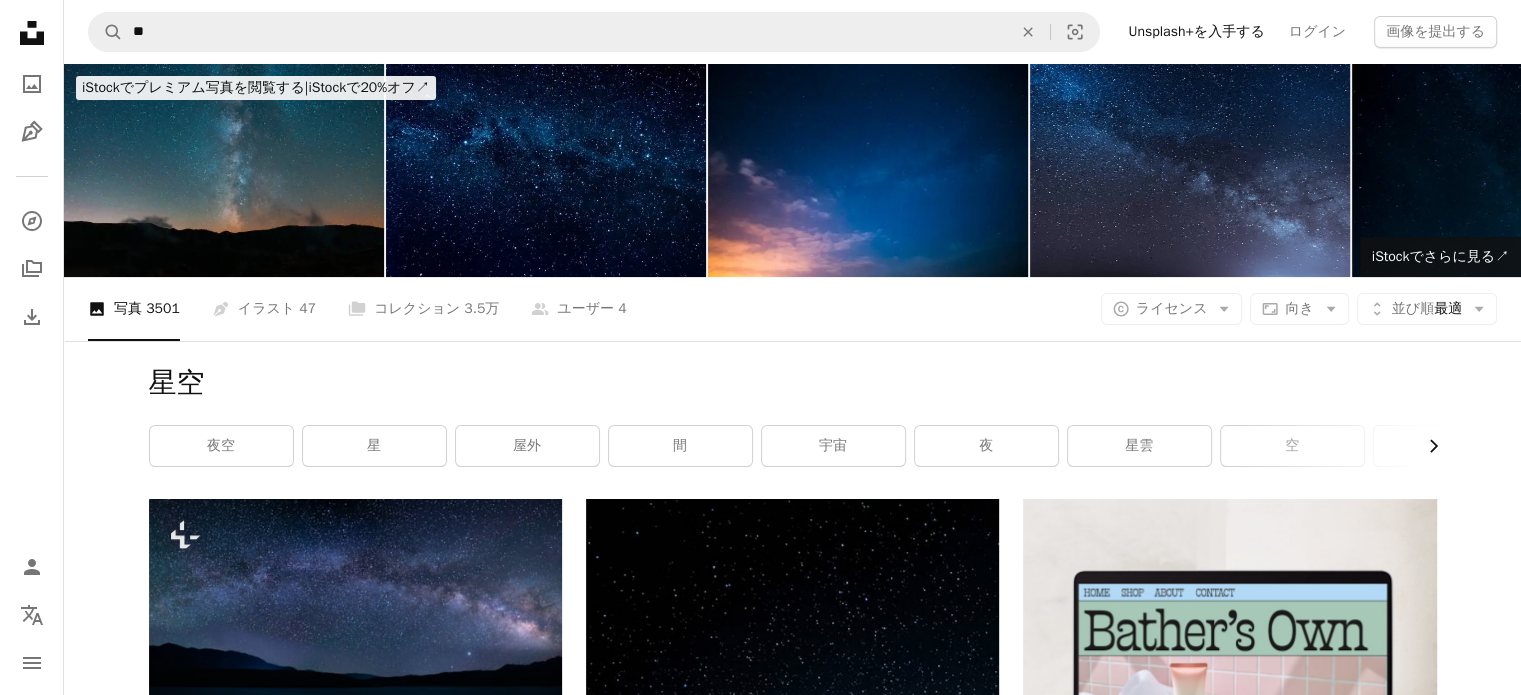 click 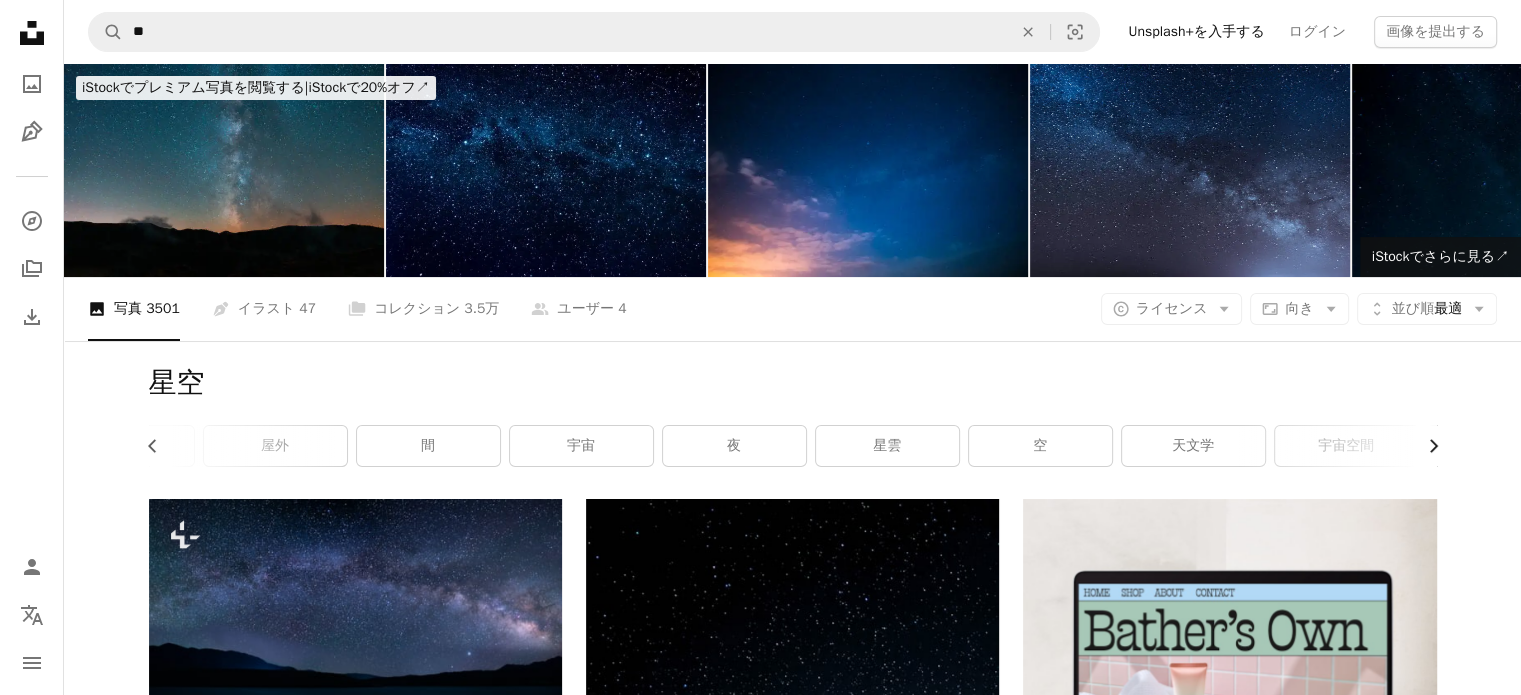 scroll, scrollTop: 0, scrollLeft: 300, axis: horizontal 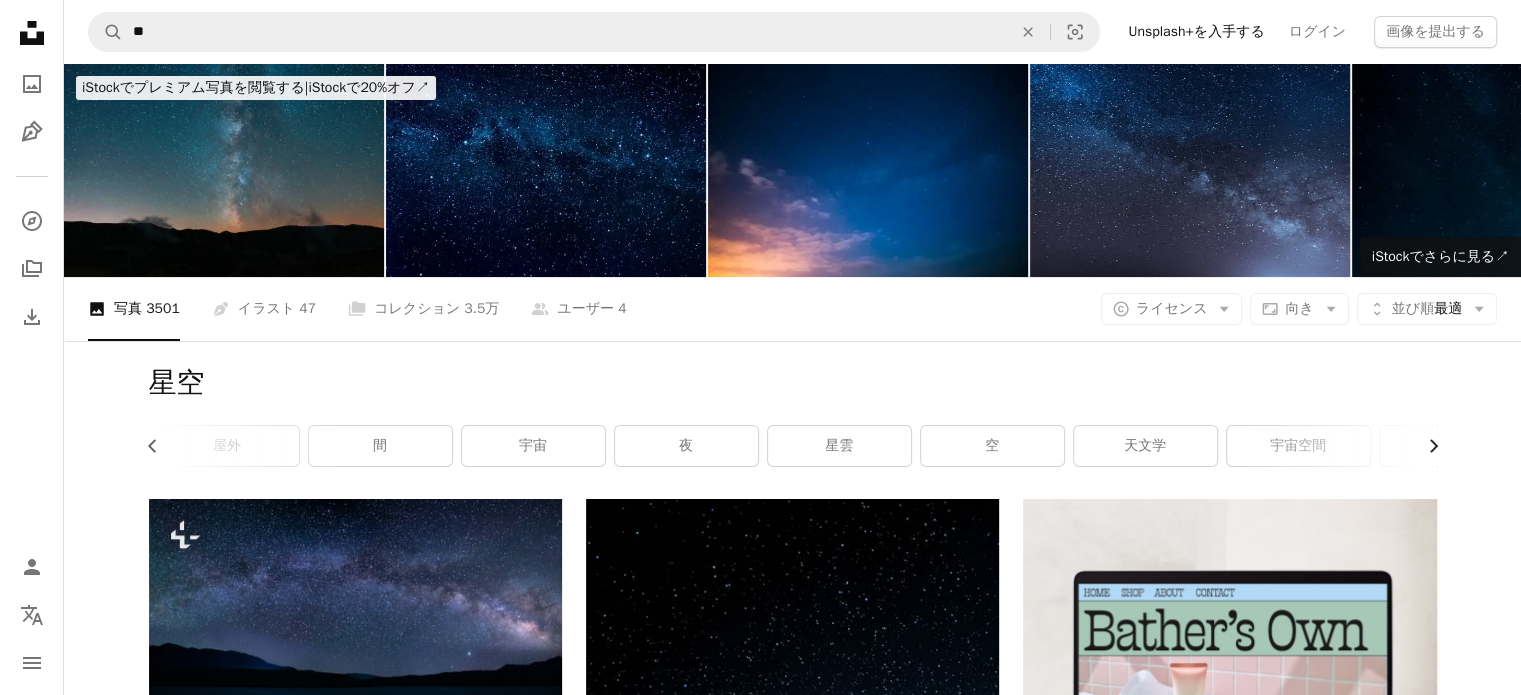 click 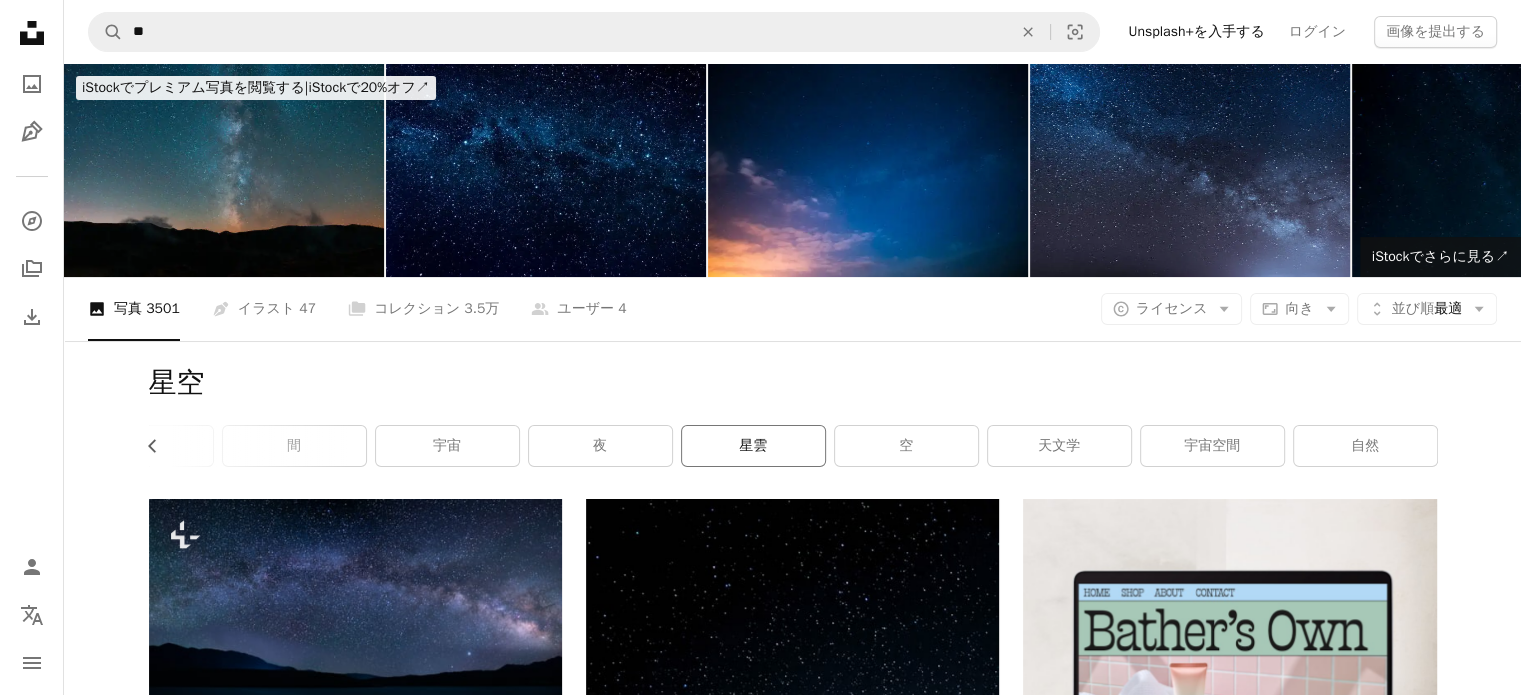 click on "星雲" at bounding box center [753, 446] 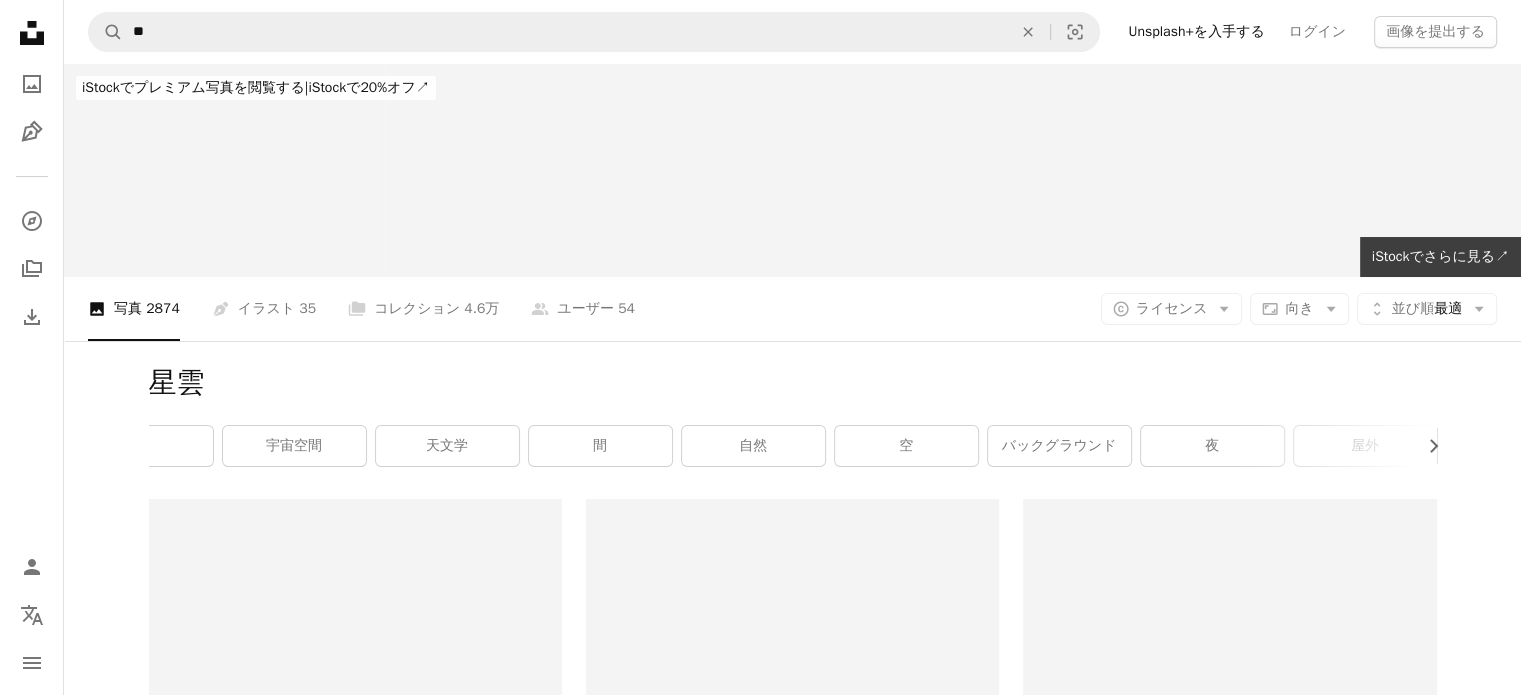 scroll, scrollTop: 0, scrollLeft: 0, axis: both 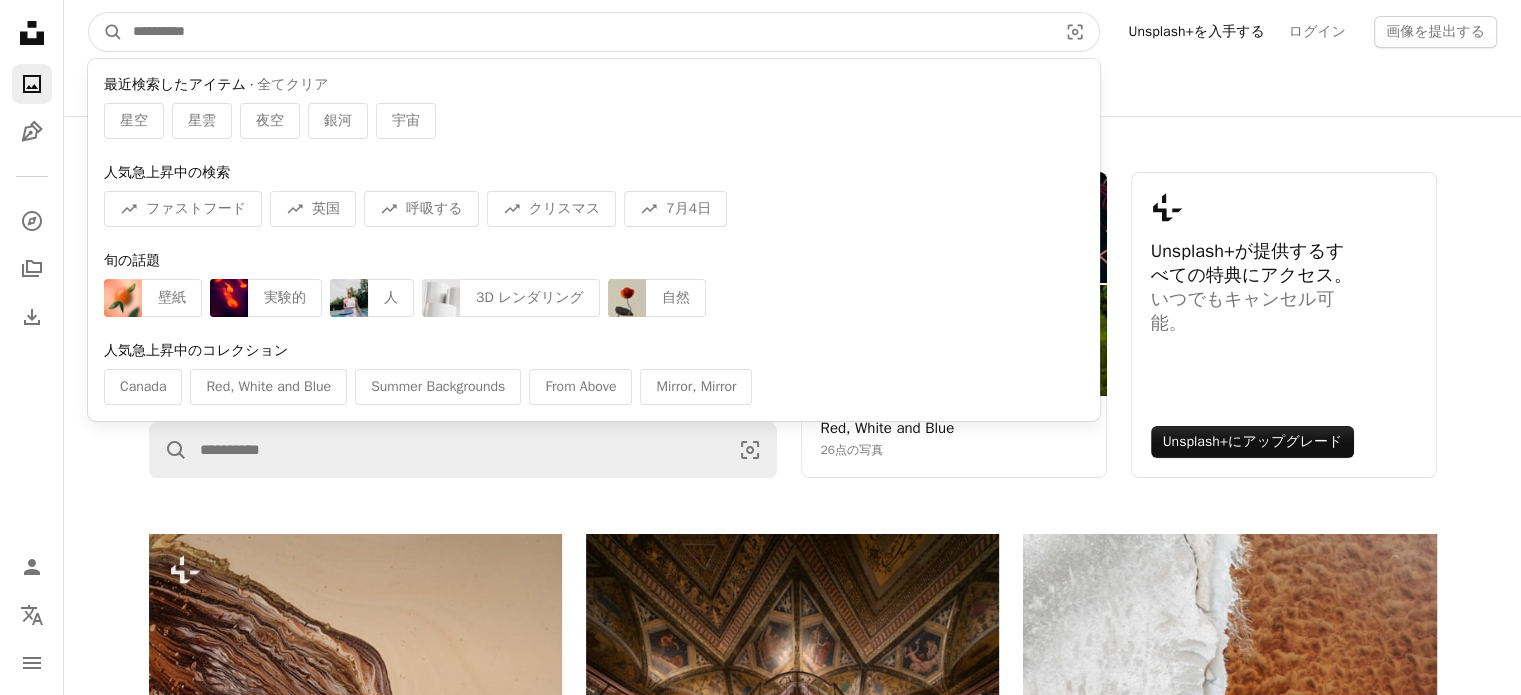click at bounding box center [587, 32] 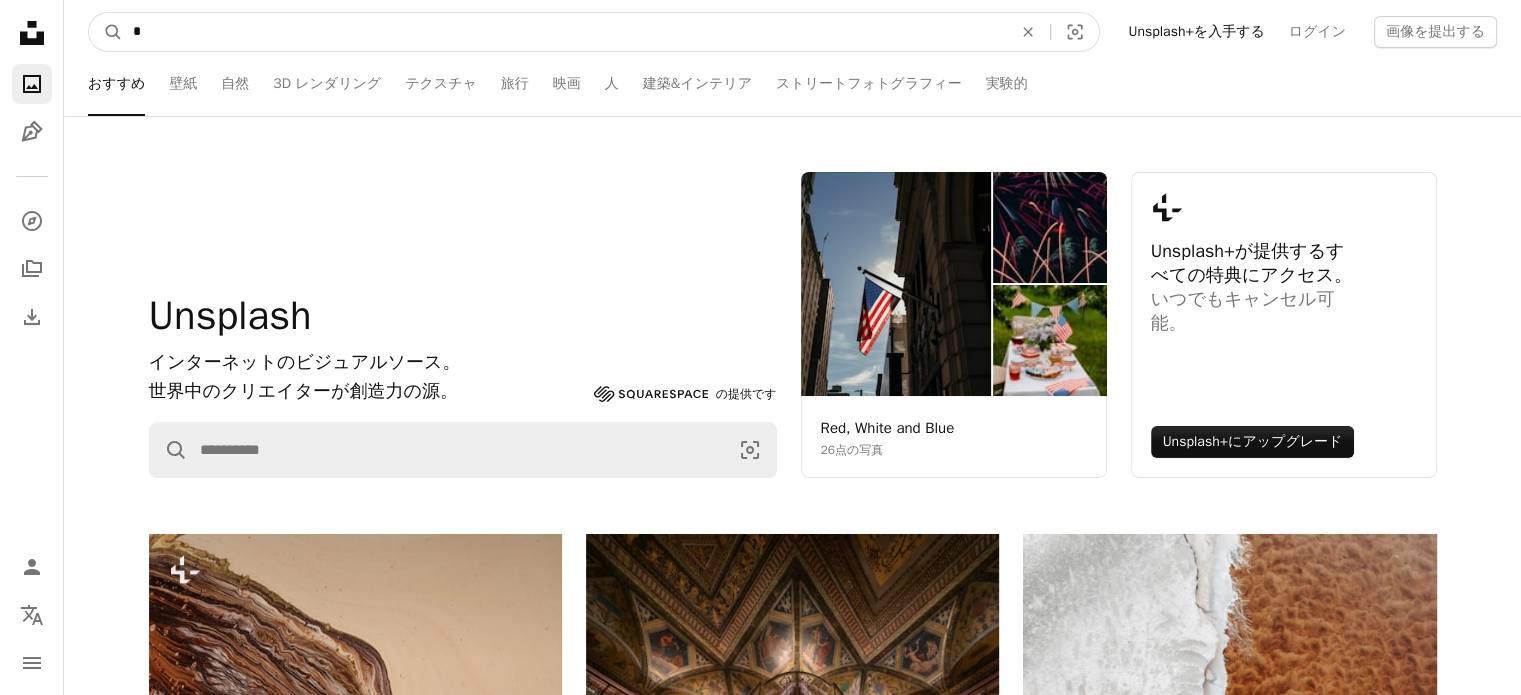 type on "*" 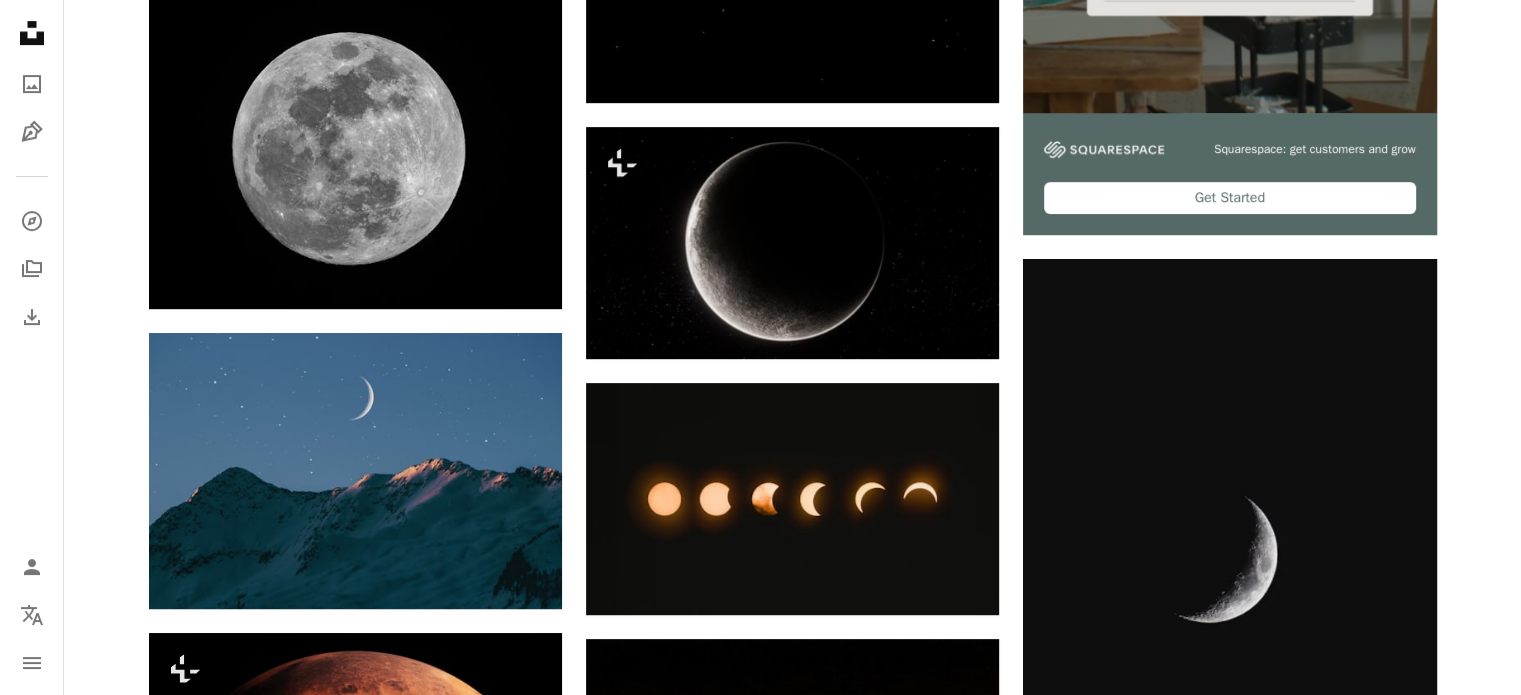 scroll, scrollTop: 900, scrollLeft: 0, axis: vertical 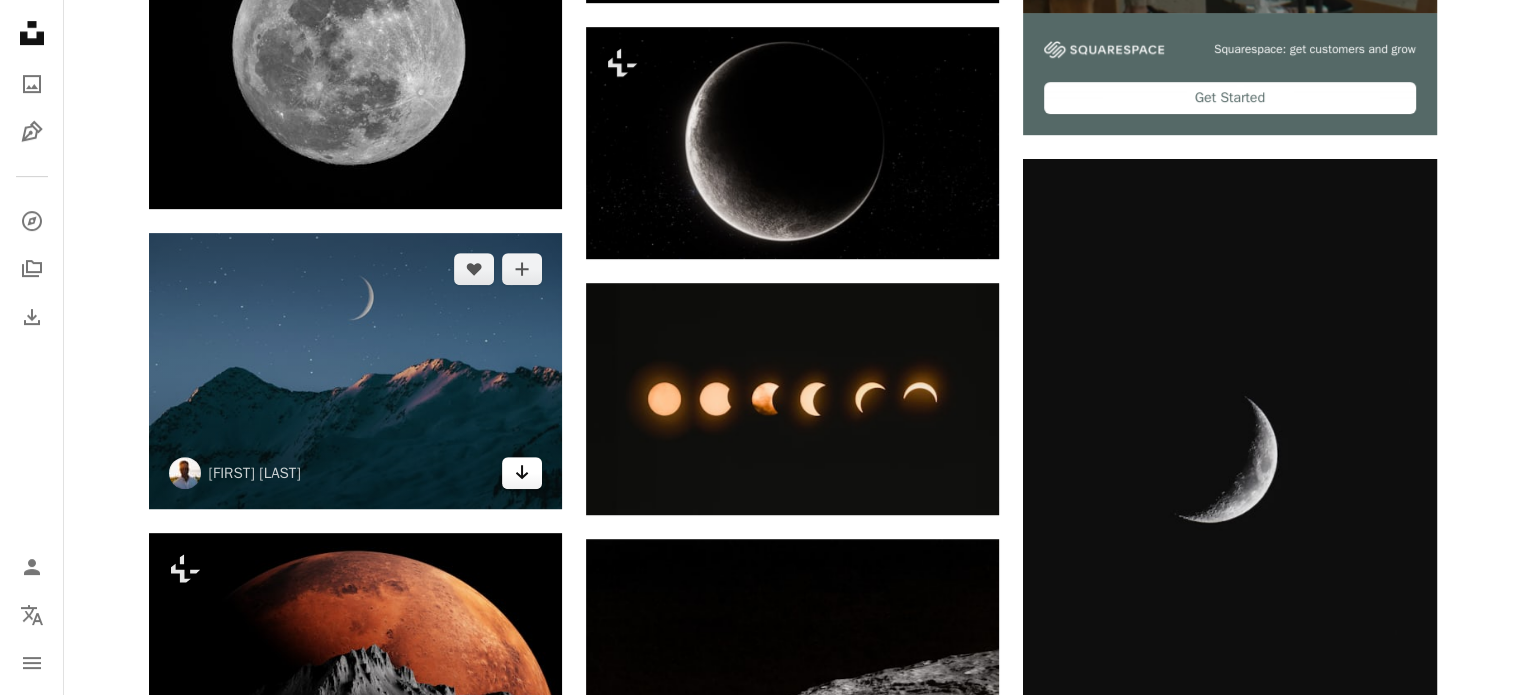 click 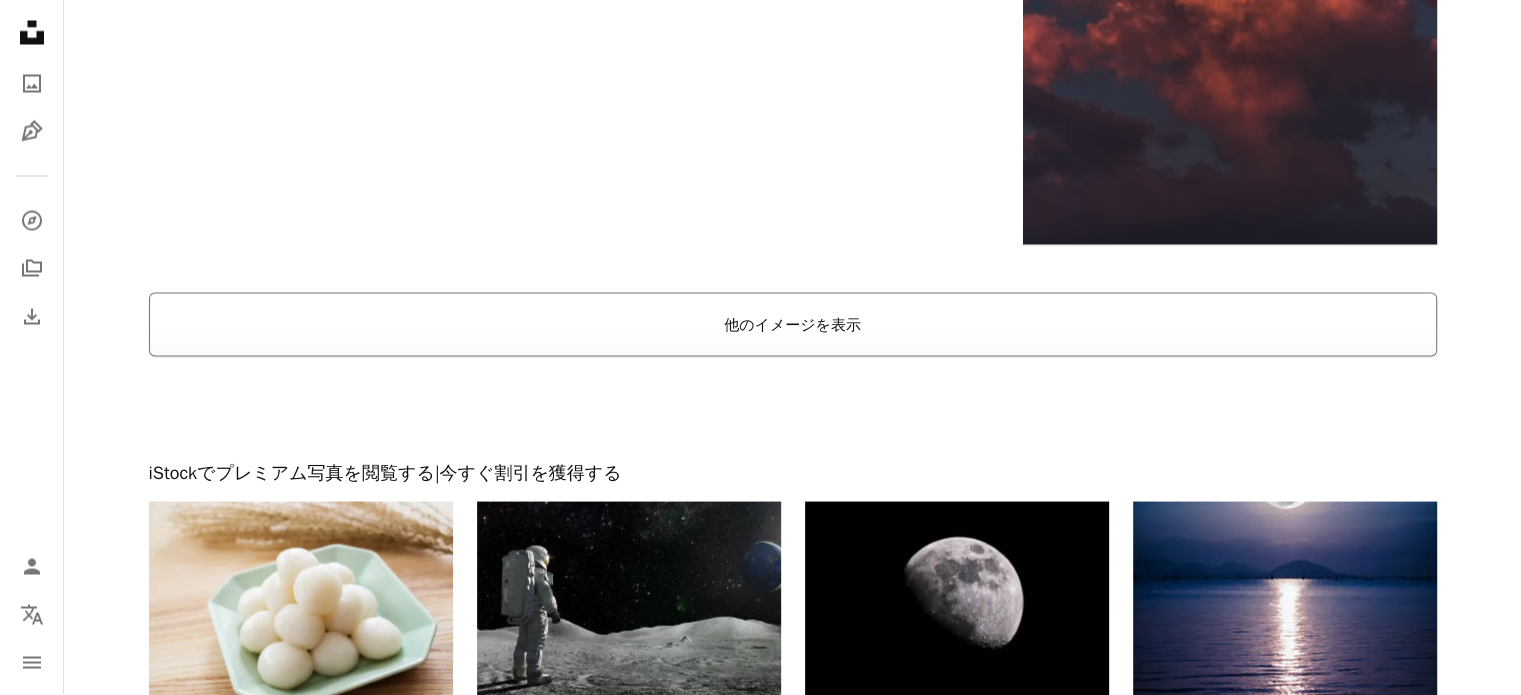 scroll, scrollTop: 3828, scrollLeft: 0, axis: vertical 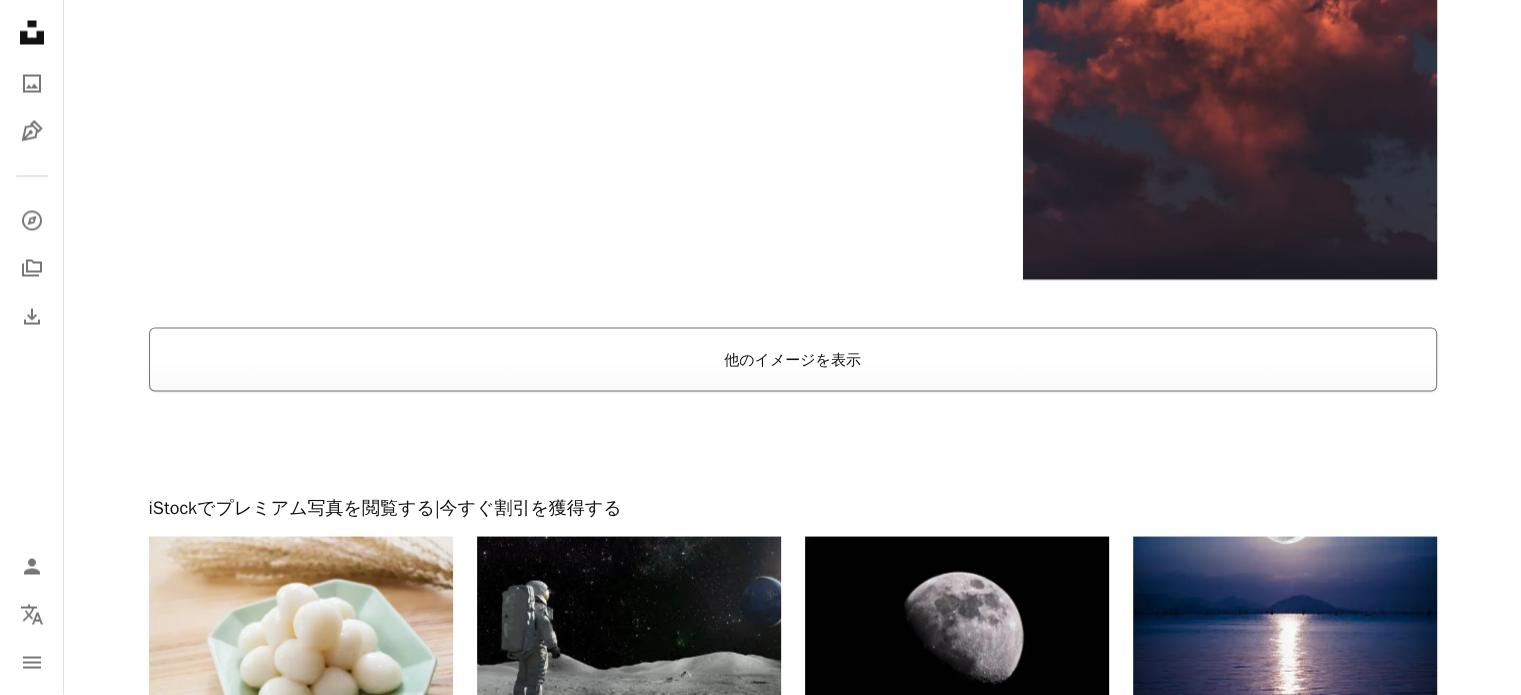 click on "他のイメージを表示" at bounding box center (793, 360) 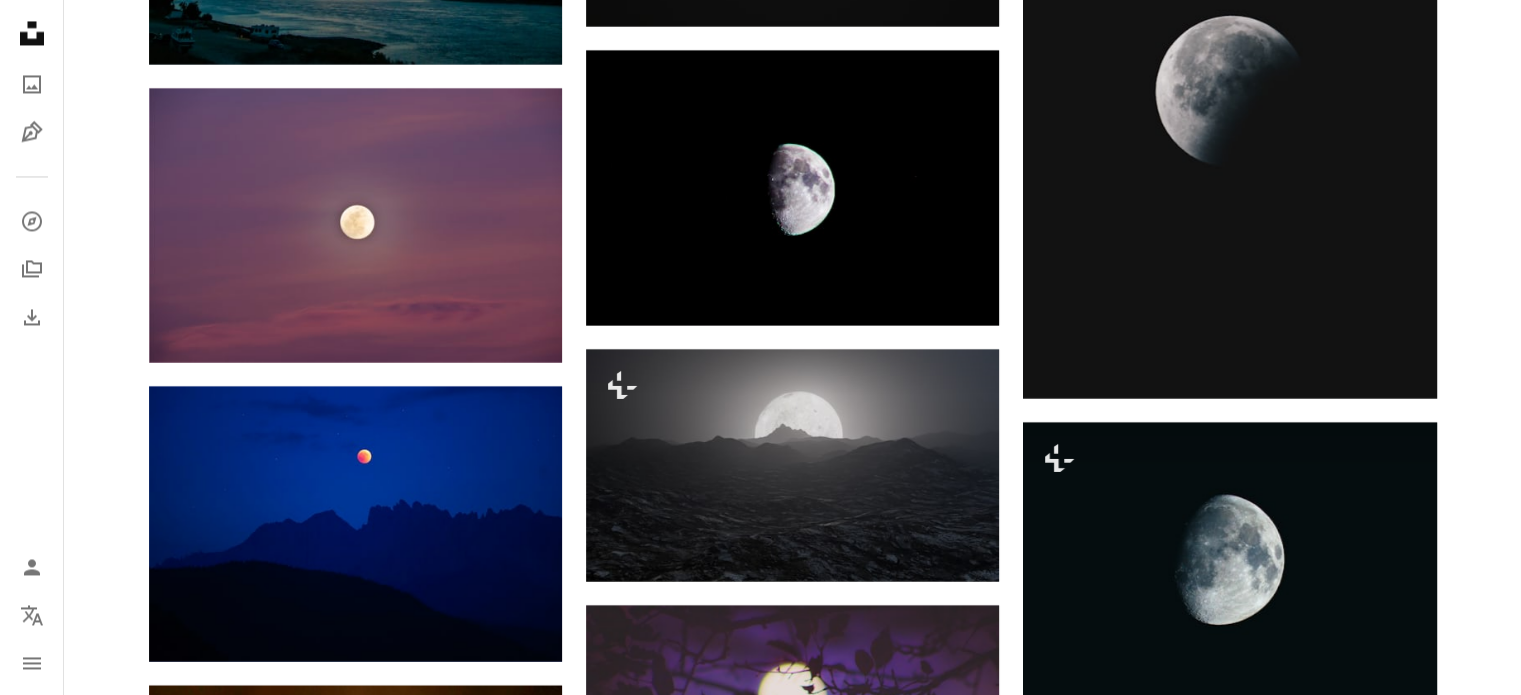 scroll, scrollTop: 35428, scrollLeft: 0, axis: vertical 